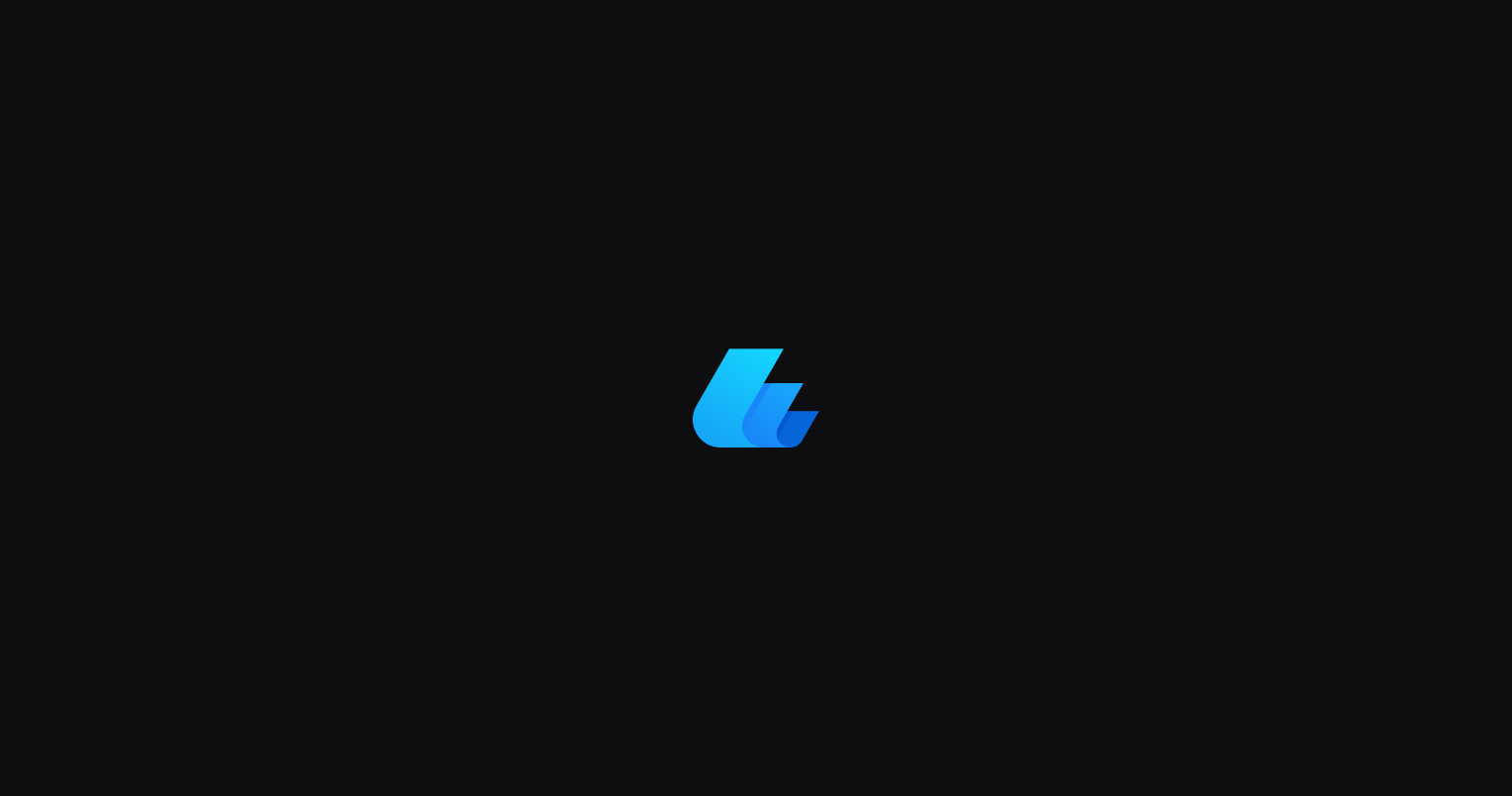 scroll, scrollTop: 0, scrollLeft: 0, axis: both 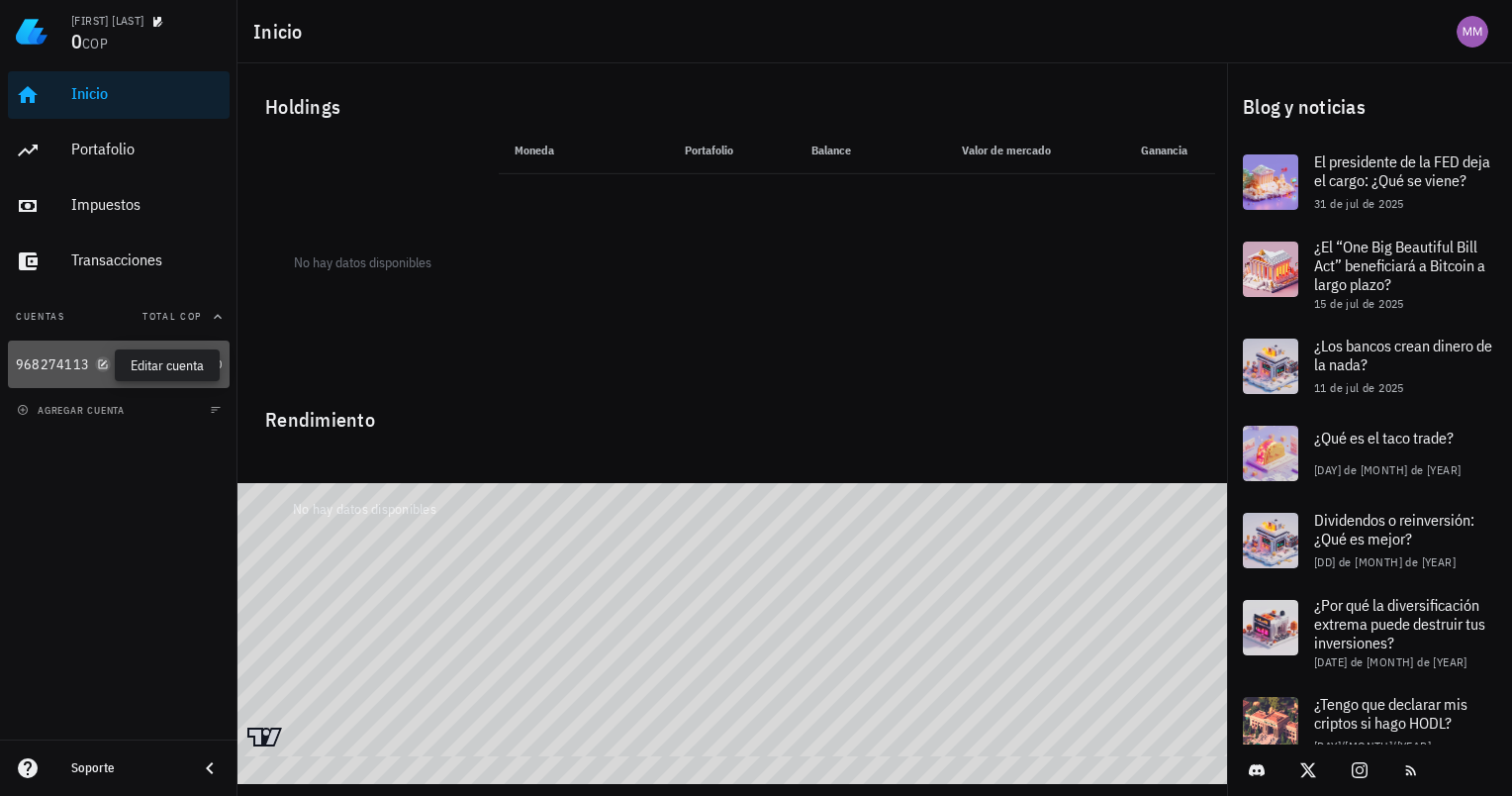 click 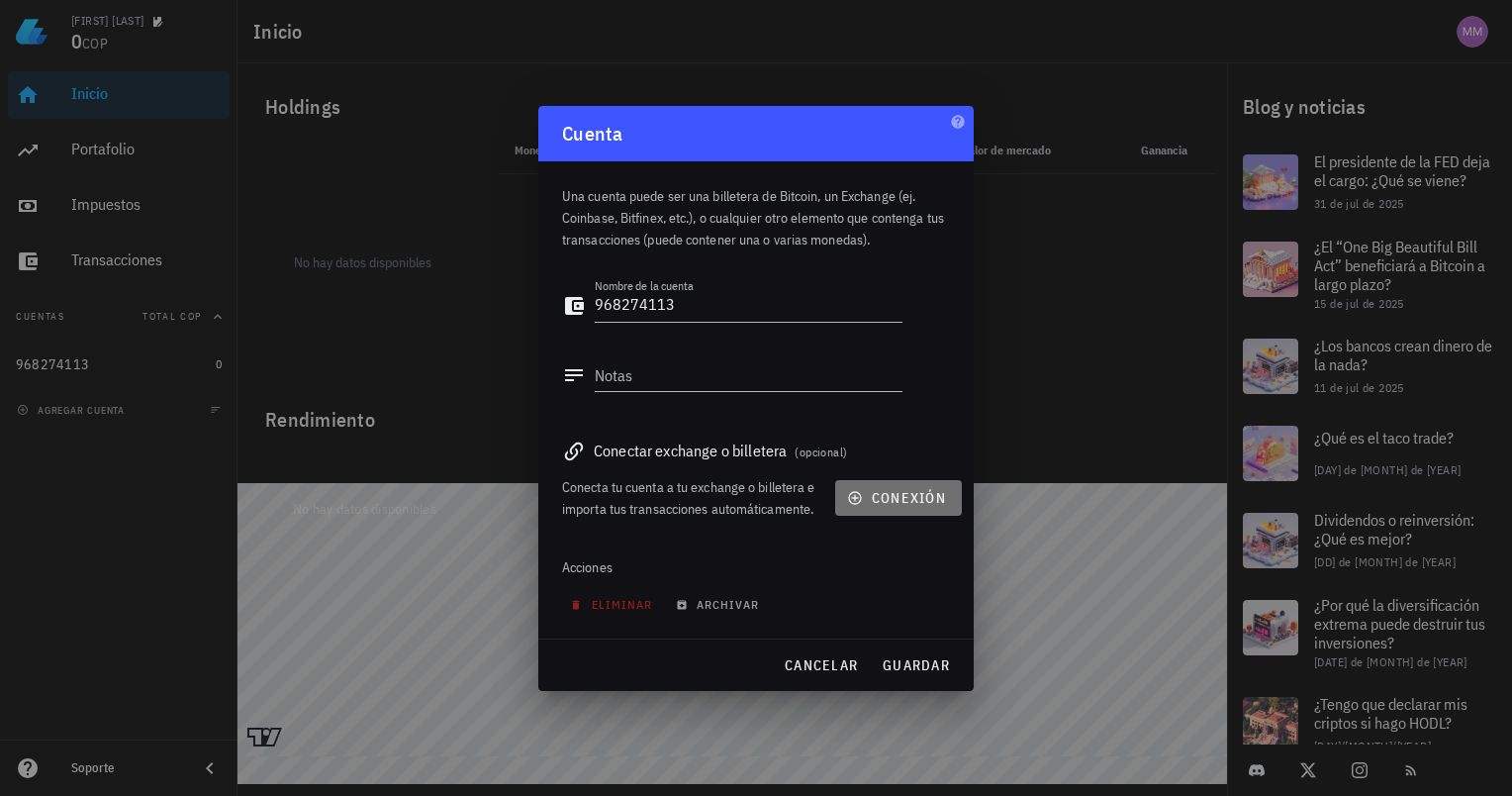 click 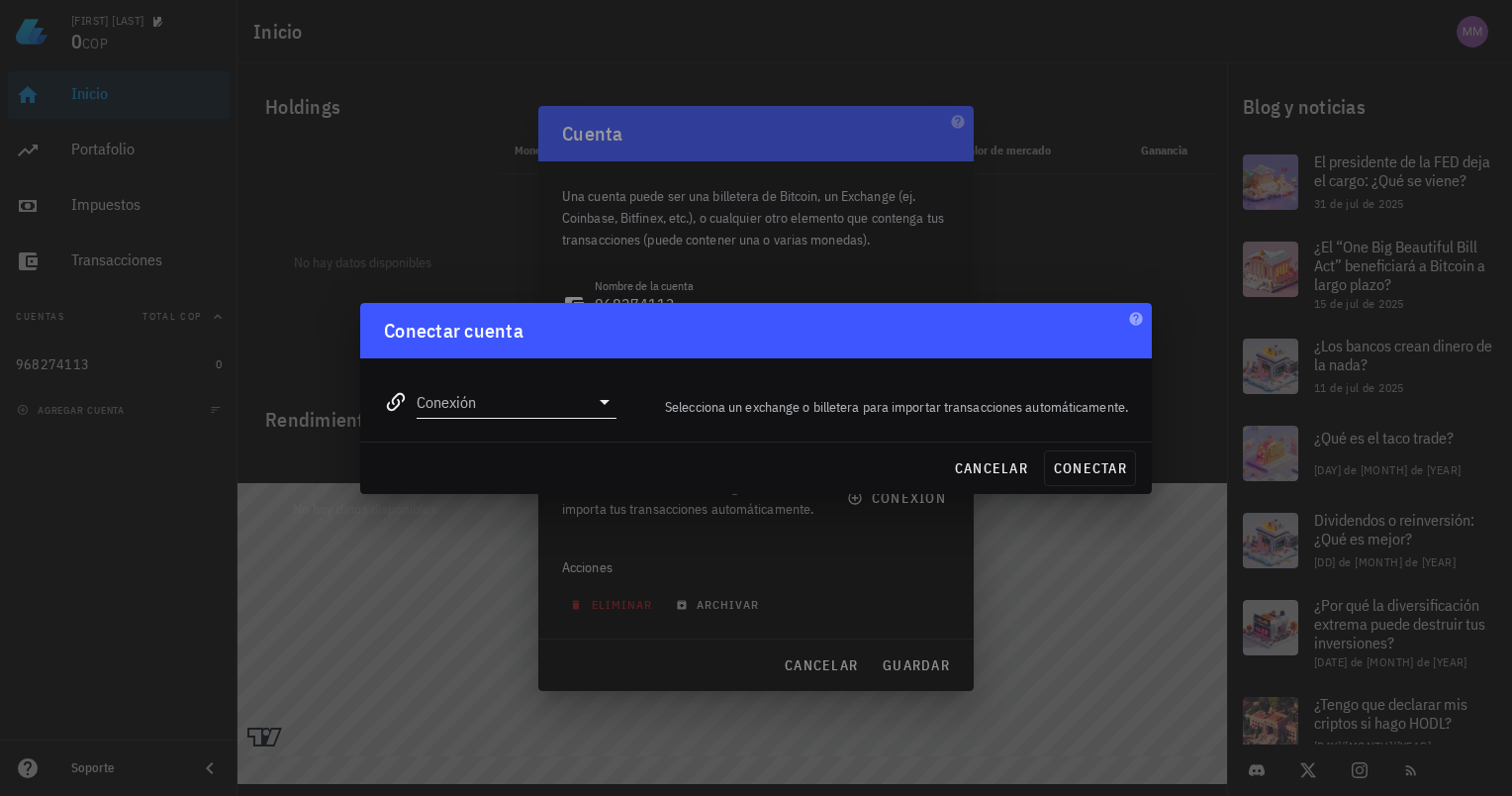 click on "Conexión" at bounding box center [503, 402] 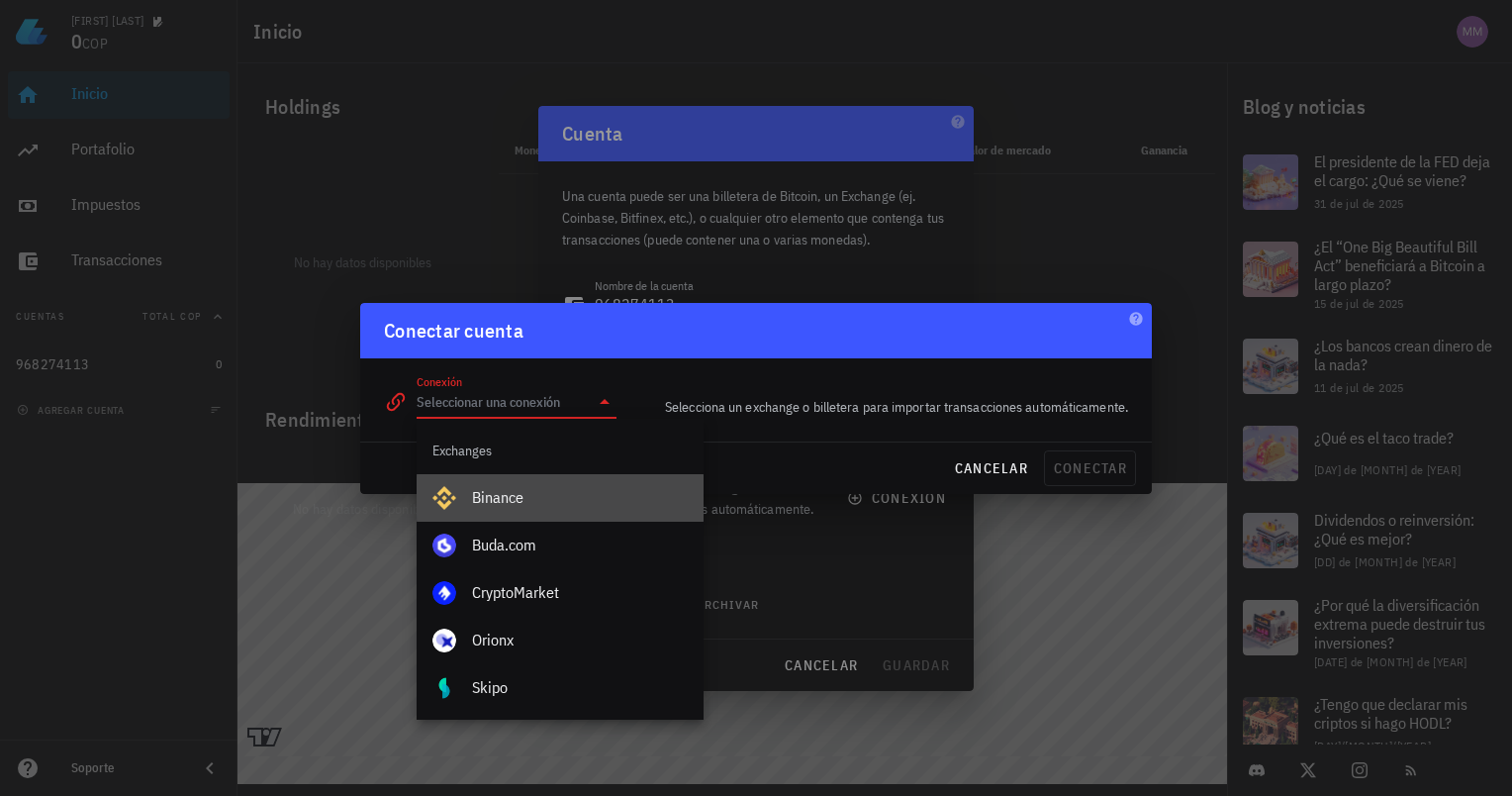 click on "Binance" at bounding box center (580, 497) 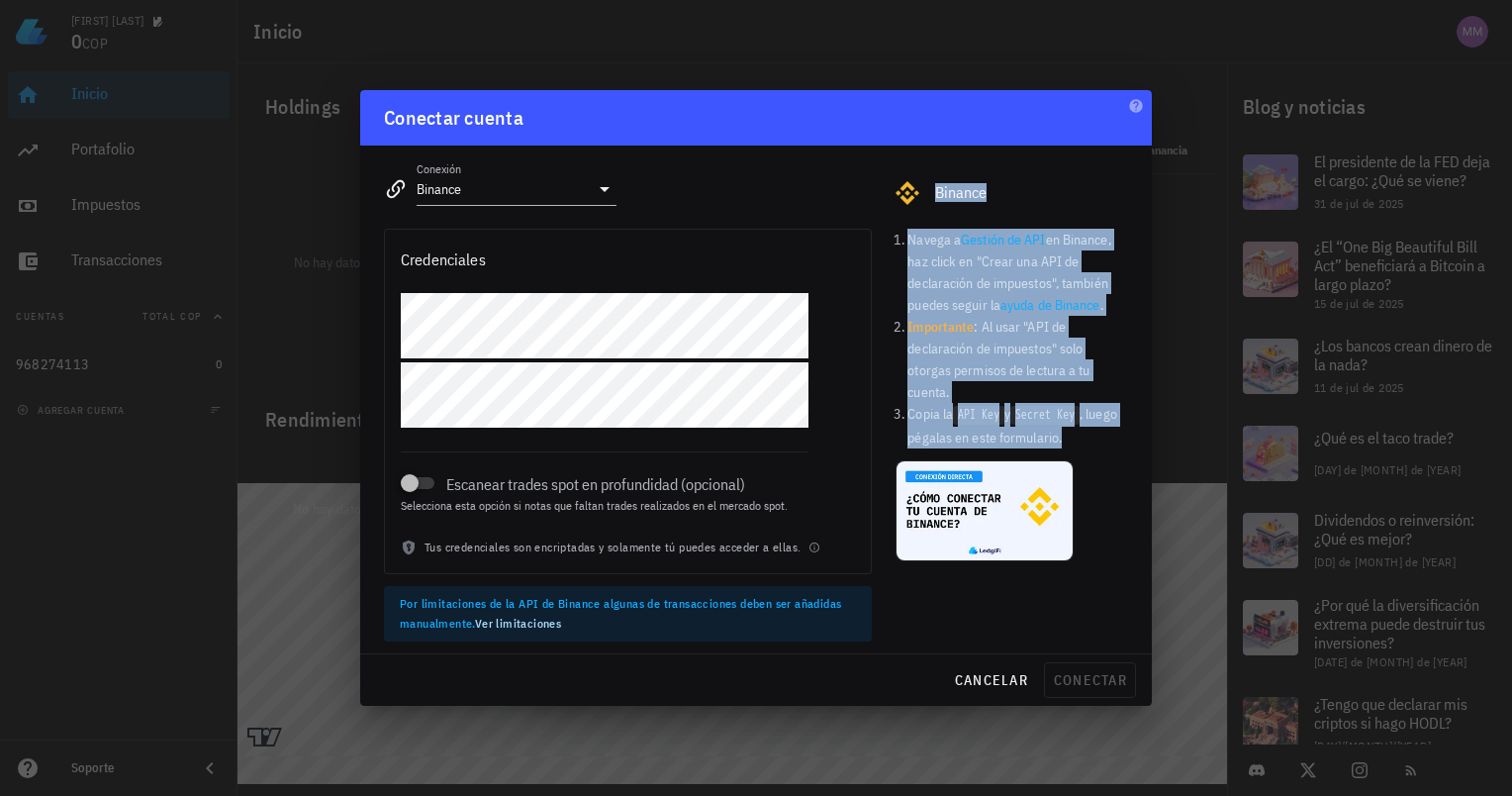 drag, startPoint x: 937, startPoint y: 194, endPoint x: 1100, endPoint y: 449, distance: 302.645 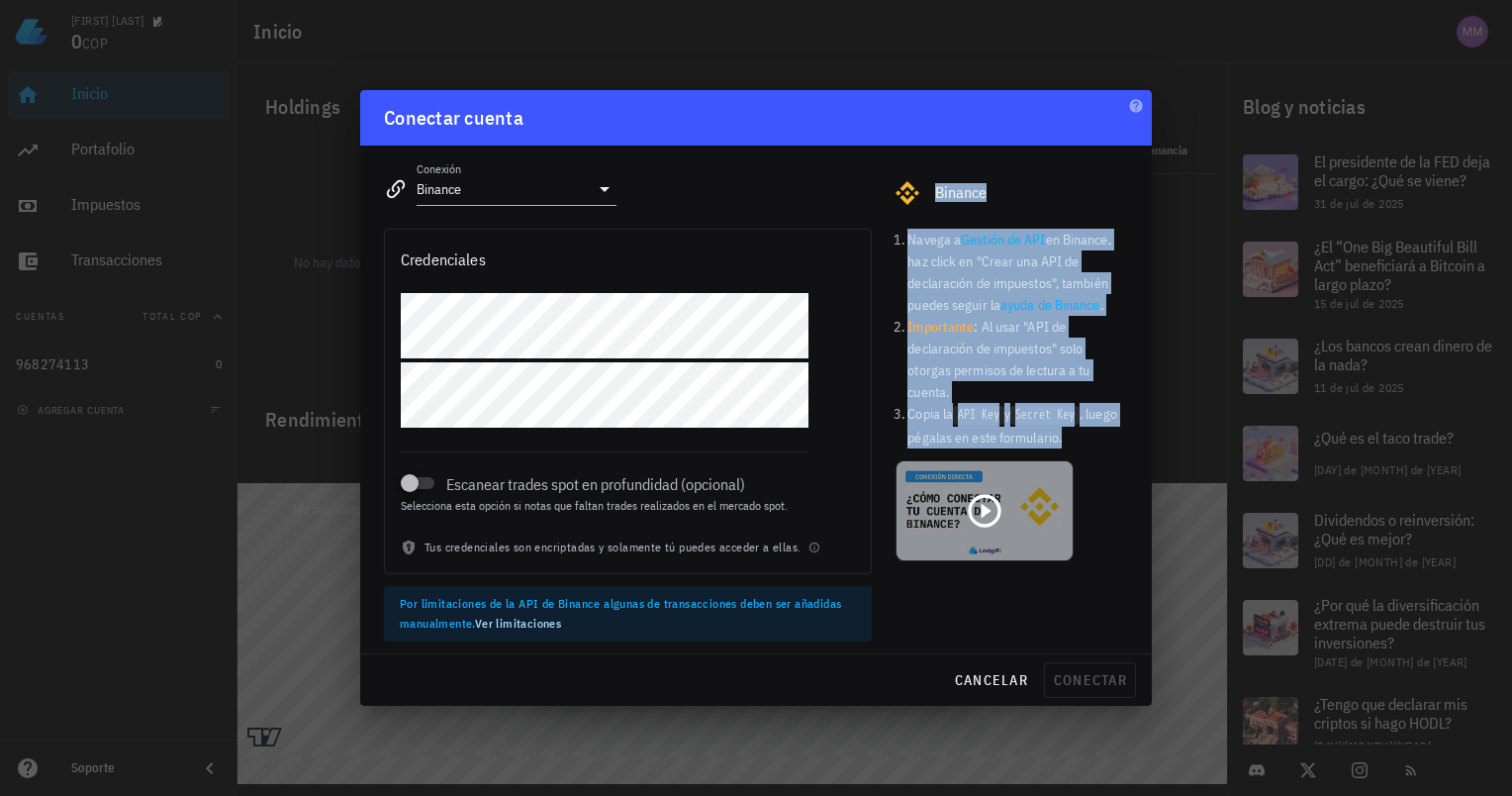 copy on "Binance Navega a Gestión de API en Binance, haz click en "Crear una API de declaración de impuestos", también puedes seguir la ayuda de Binance. Importante : Al usar "API de declaración de impuestos" solo otorgas permisos de lectura a tu cuenta. Copia la API Key y Secret Key, luego pégalas en este formulario." 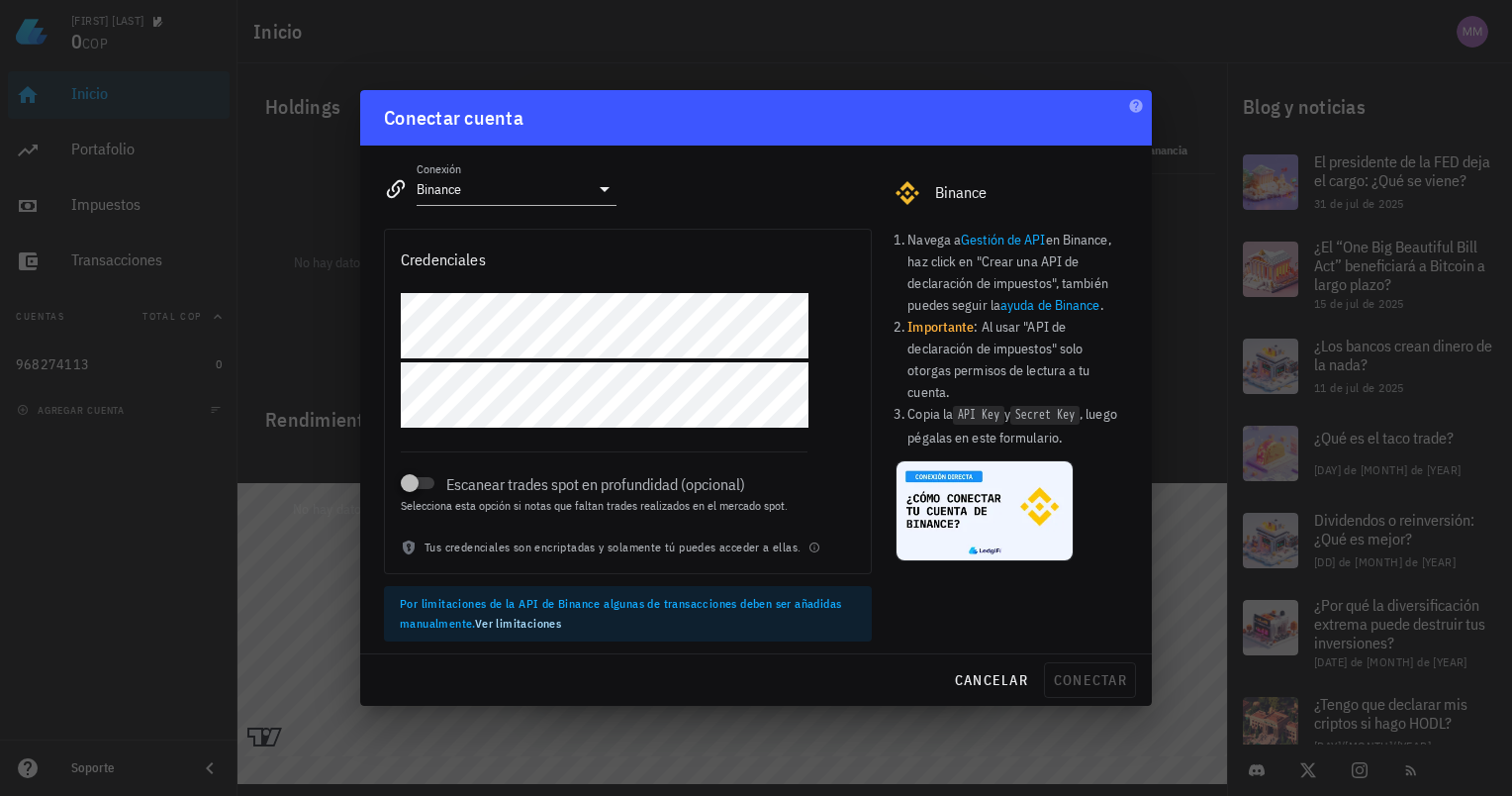 click on "Credenciales         Escanear trades spot en profundidad (opcional) Selecciona esta opción si notas que faltan trades realizados en el mercado spot.      Tus credenciales son encriptadas y solamente tú puedes acceder a ellas.
Por limitaciones de la API de Binance algunas de transacciones deben ser añadidas manualmente.
Ver limitaciones" at bounding box center (627, 435) 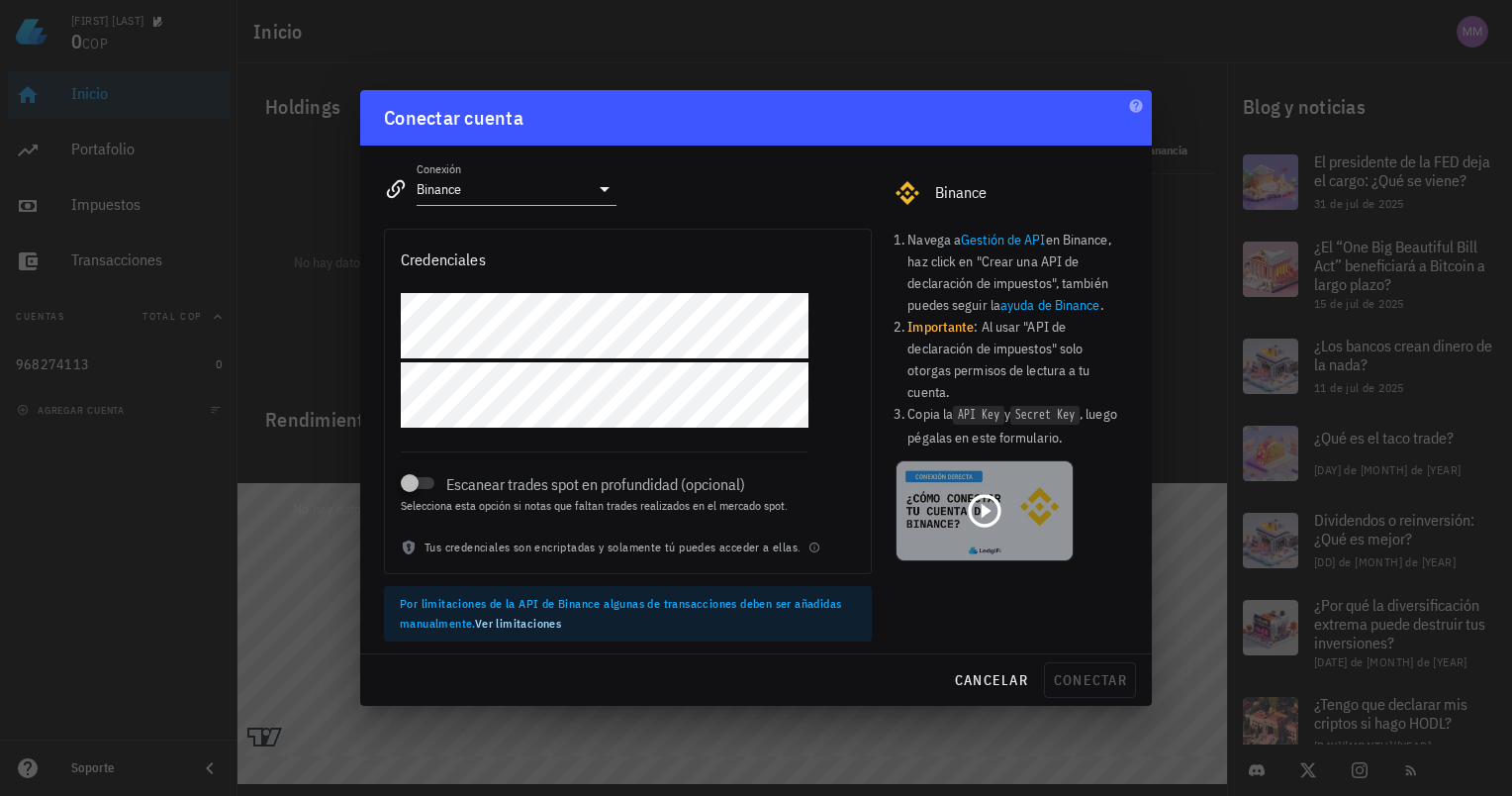 click at bounding box center [985, 511] 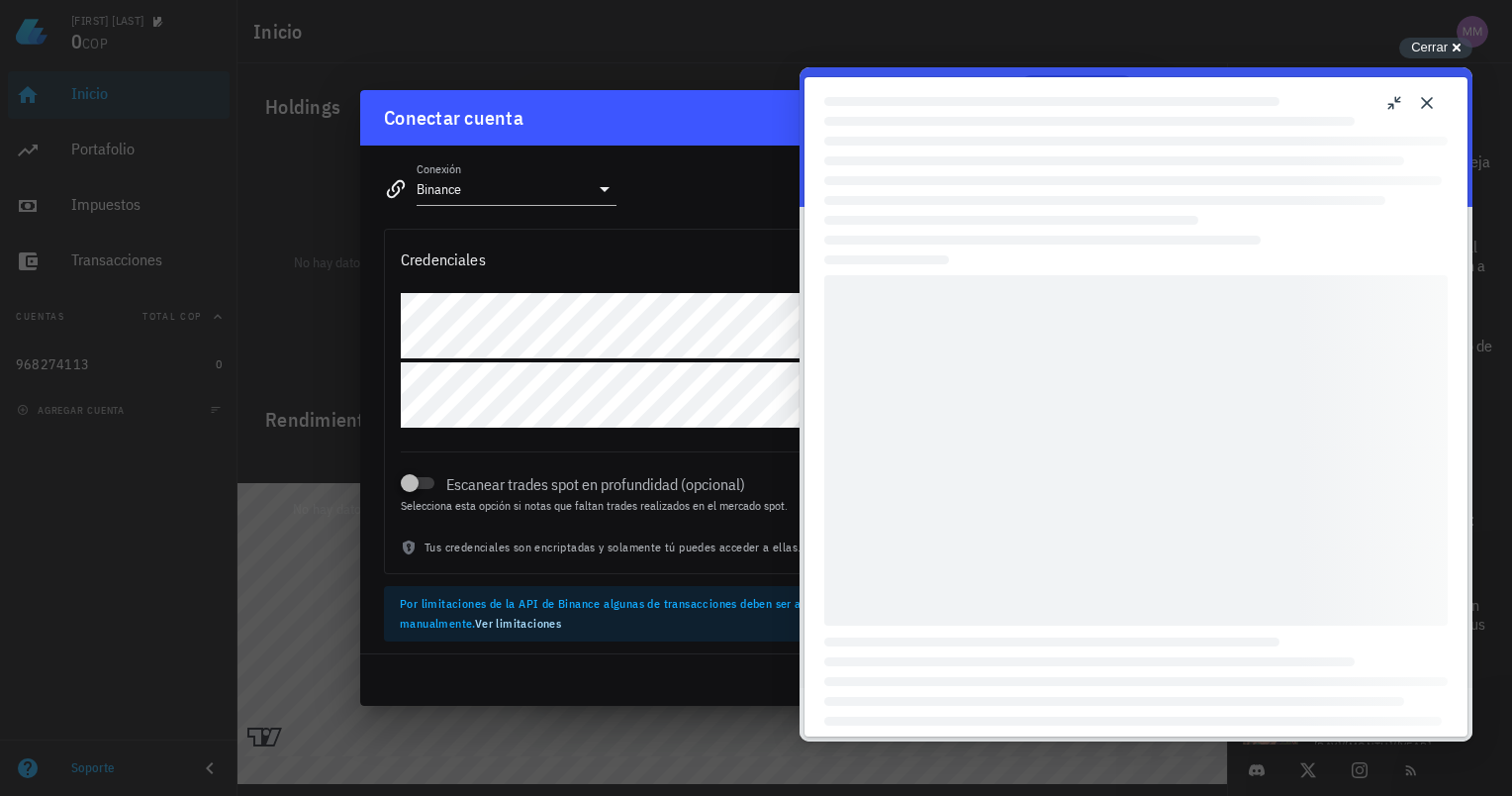 scroll, scrollTop: 0, scrollLeft: 0, axis: both 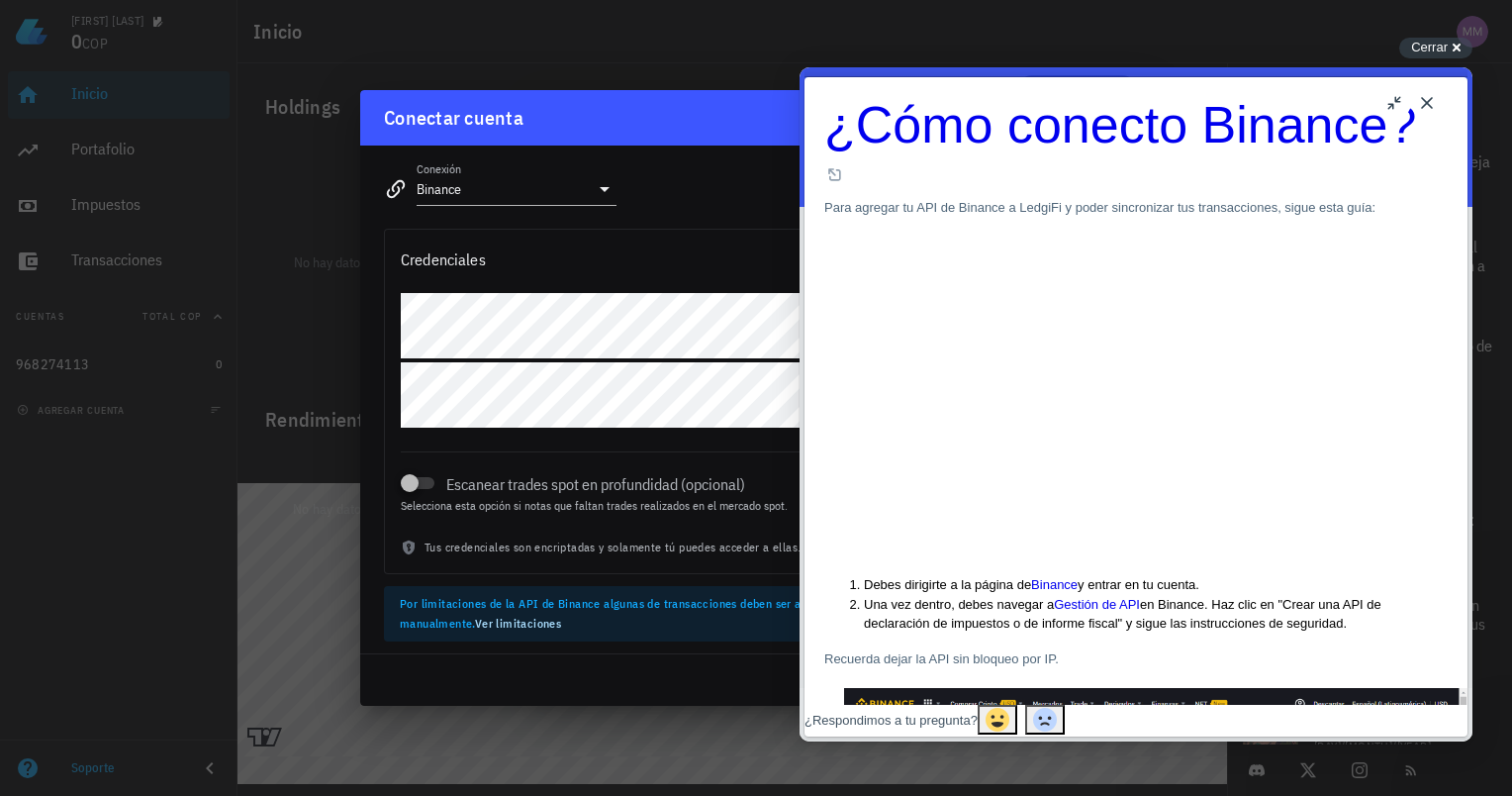 click on "Close" at bounding box center (1427, 103) 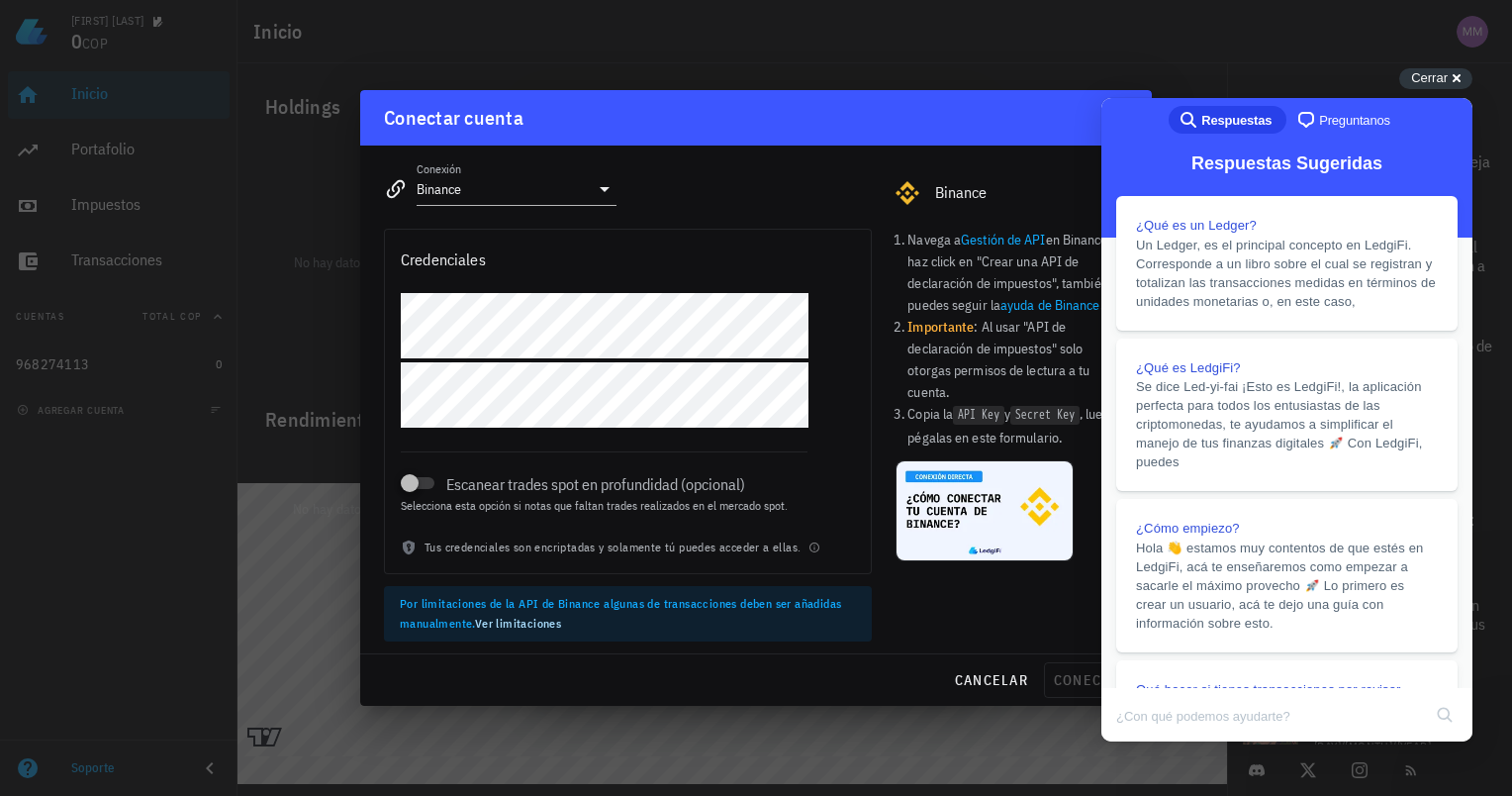 click on "Credenciales" at bounding box center [627, 259] 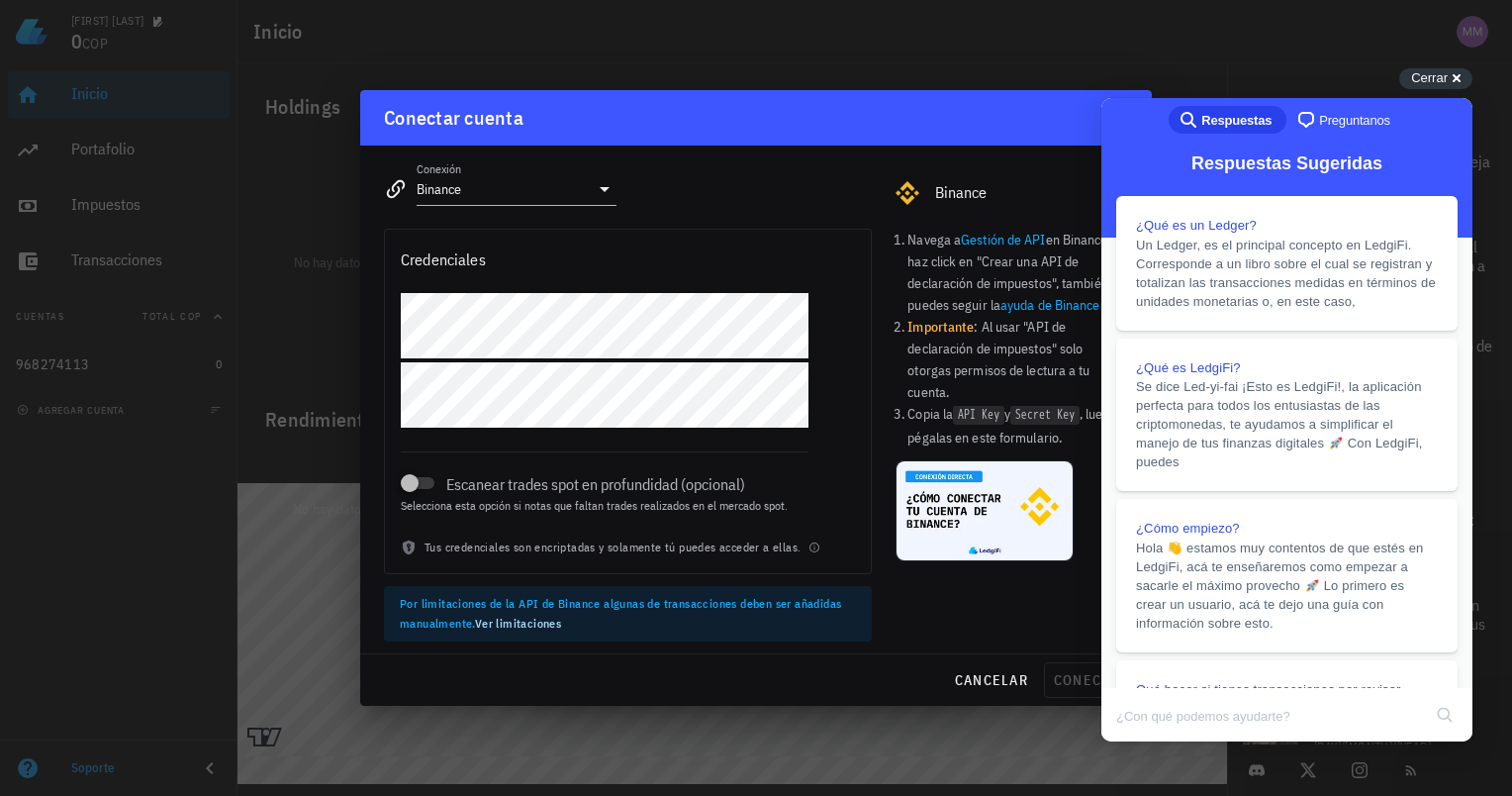 click on "Conexión Binance editar Binance Navega a Gestión de API en Binance, haz click en "Crear una API de declaración de impuestos", también puedes seguir la ayuda de Binance. Importante : Al usar "API de declaración de impuestos" solo otorgas permisos de lectura a tu cuenta. Copia la API Key y Secret Key, luego pégalas en este formulario. Credenciales Escanear trades spot en profundidad (opcional) Selecciona esta opción si notas que faltan trades realizados en el mercado spot. Tus credenciales son encriptadas y solamente tú puedes acceder a ellas. Por limitaciones de la API de Binance algunas de transacciones deben ser añadidas manualmente. Ver limitaciones" at bounding box center [756, 399] 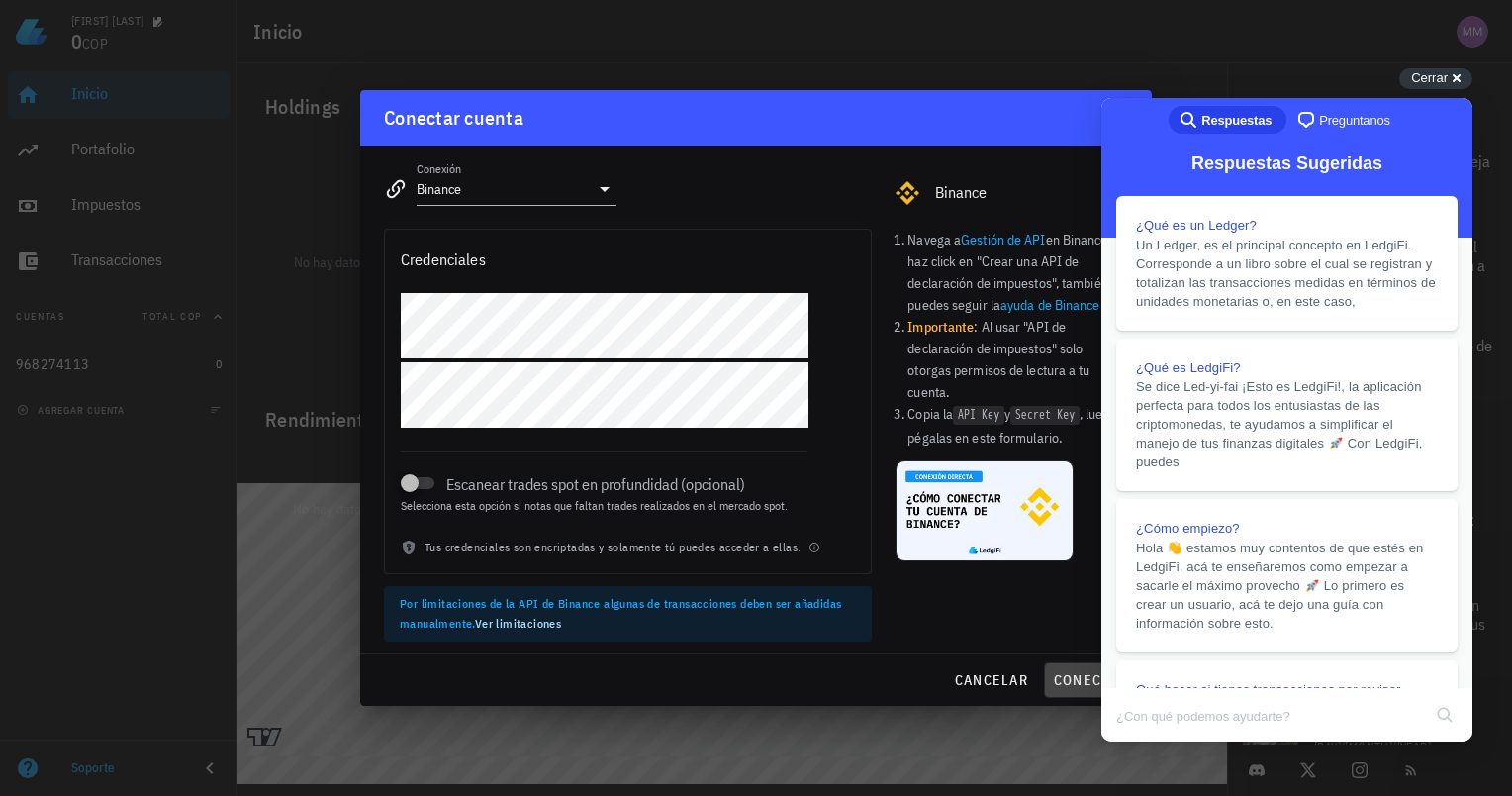 click on "conectar" at bounding box center [1089, 680] 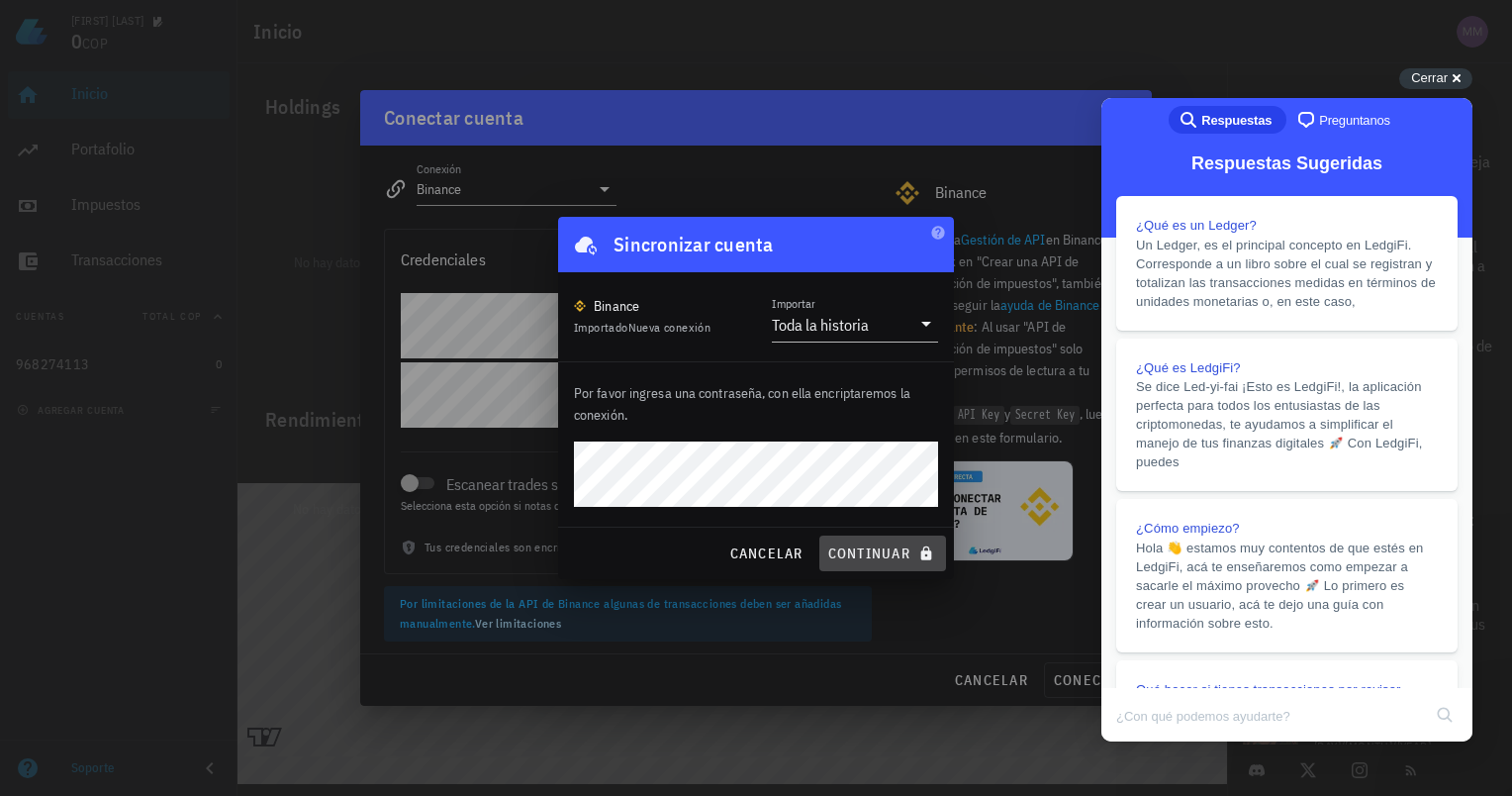 click on "continuar" at bounding box center [883, 553] 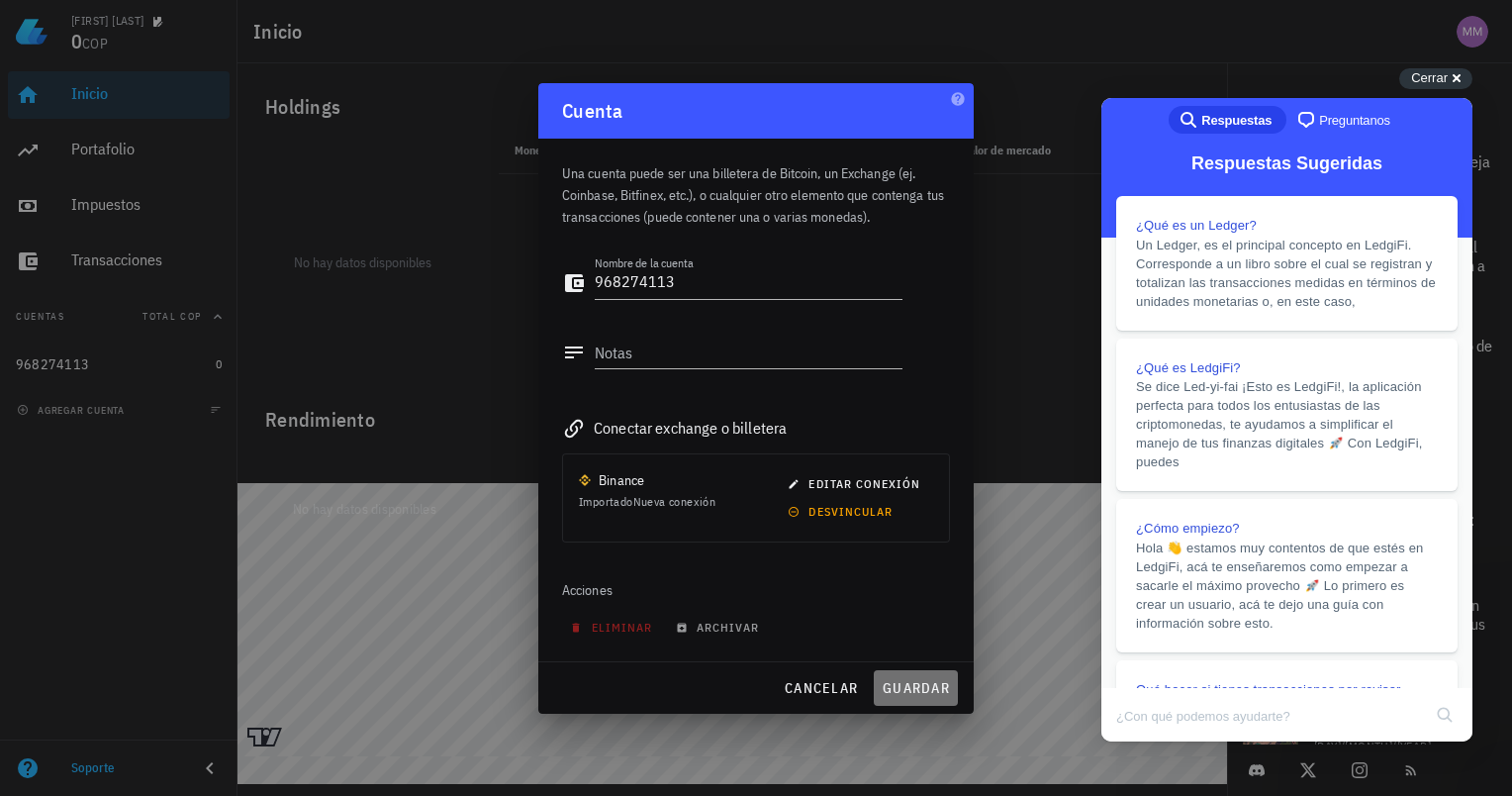 click on "guardar" at bounding box center [915, 688] 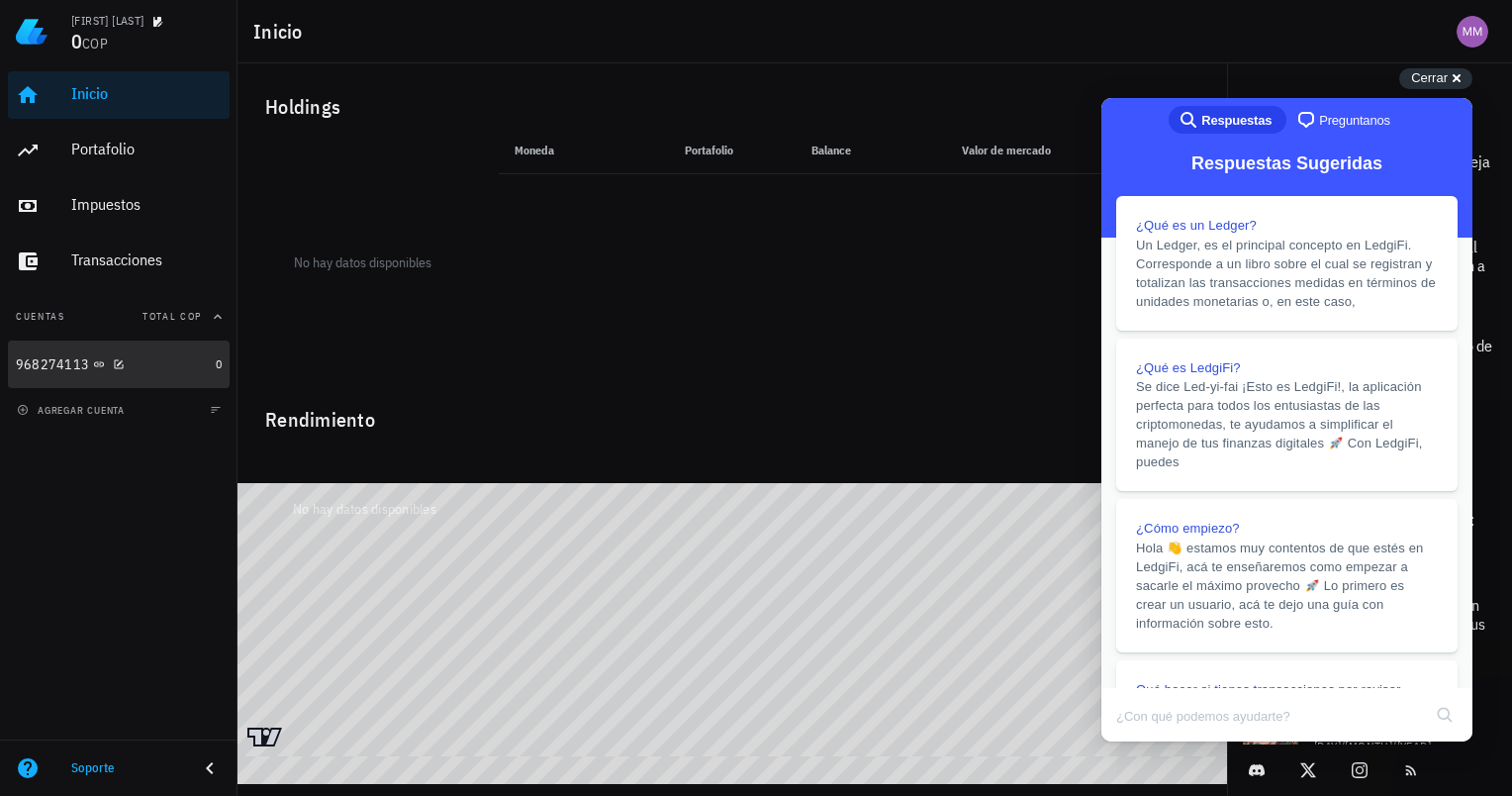 click on "968274113" at bounding box center [52, 364] 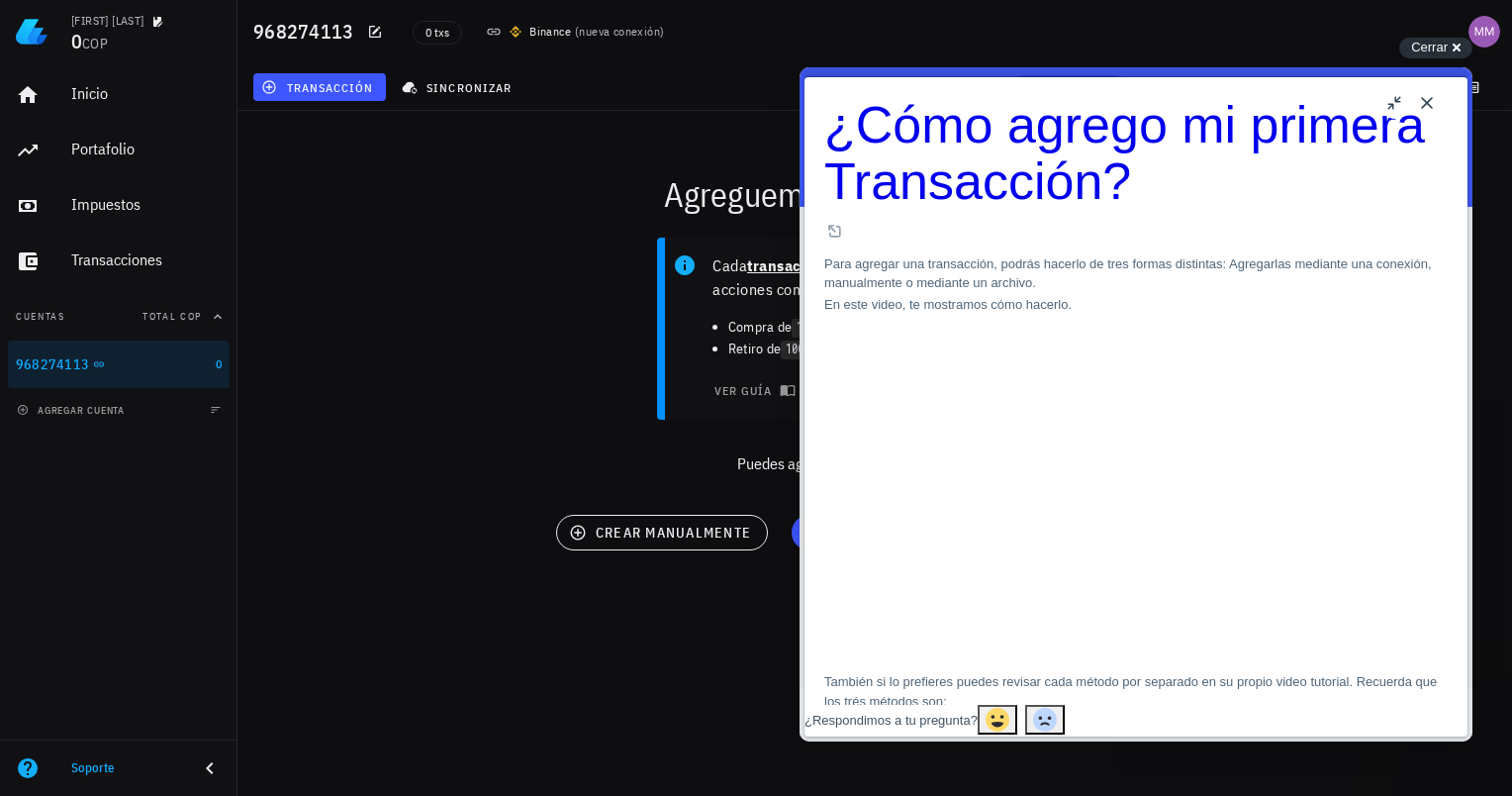 click on "Cada  transacción  esta asociada a una  cuenta  y son acciones como:
Compra de  1 BTC  en Binance.   Retiro de  1000 USD  desde Coinbase.
ver guía
ver video
Puedes agregar transacciones de 3 formas:" at bounding box center (875, 364) 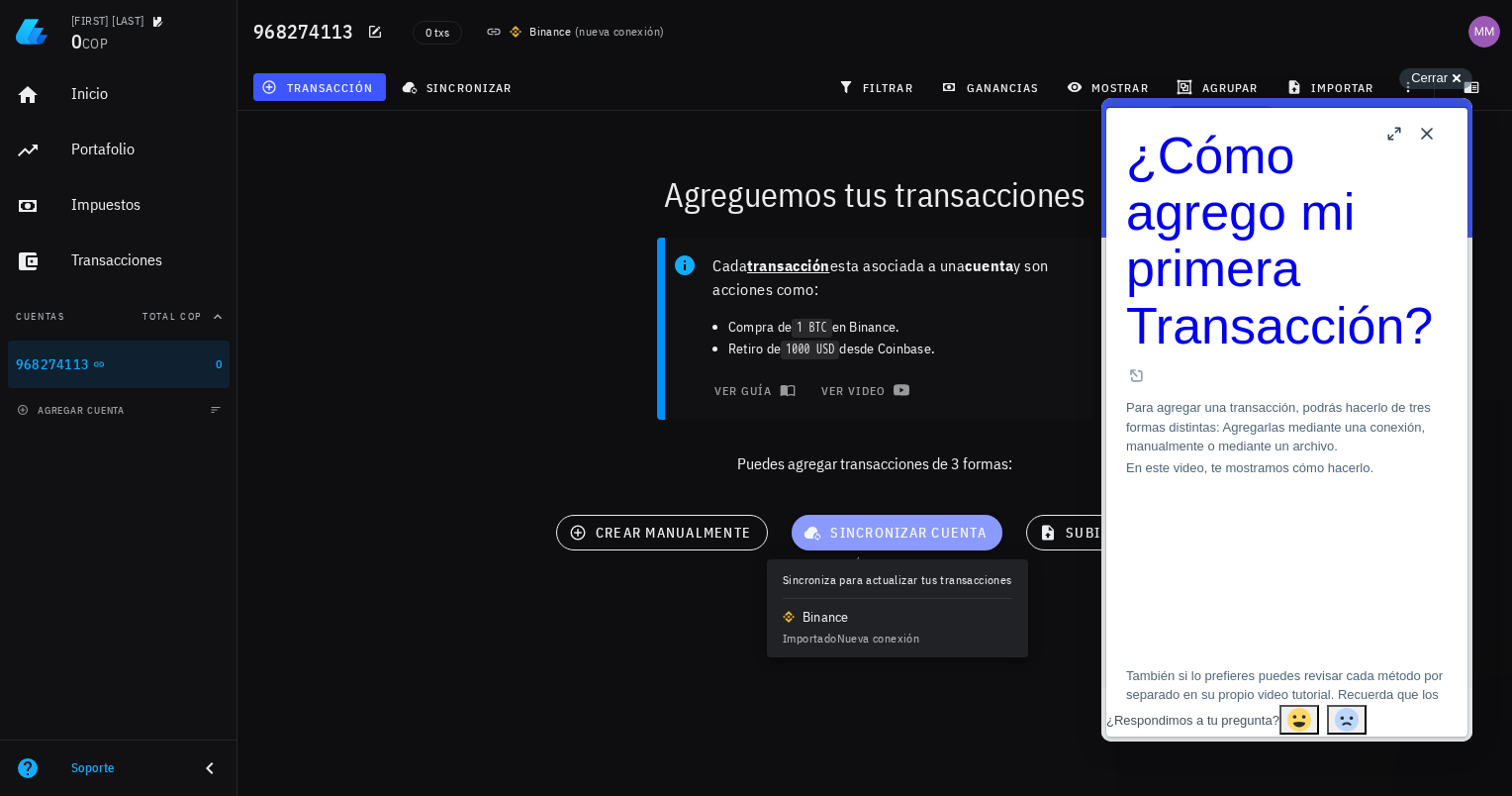 click on "sincronizar cuenta" at bounding box center (897, 533) 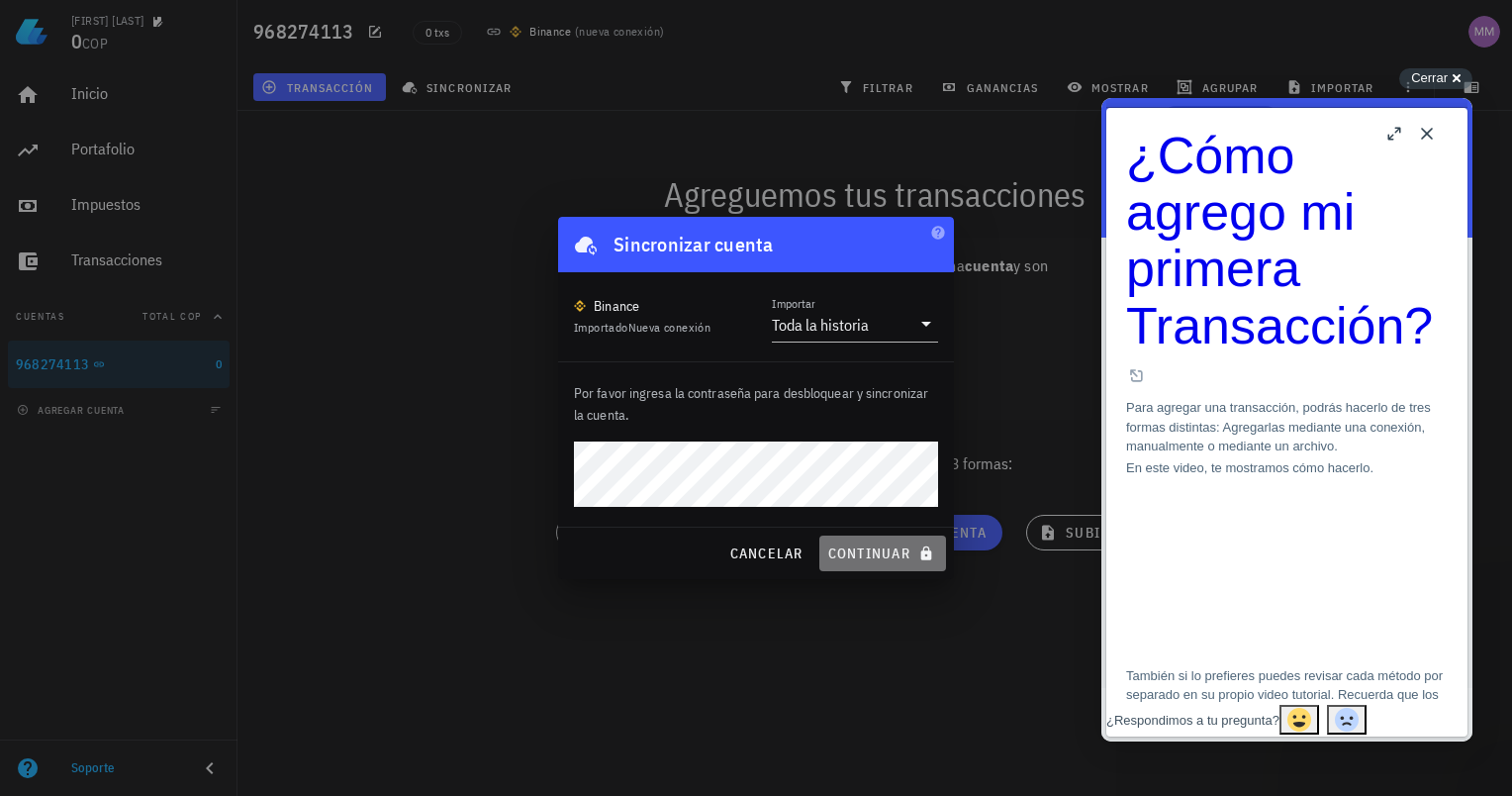click on "continuar" at bounding box center (883, 553) 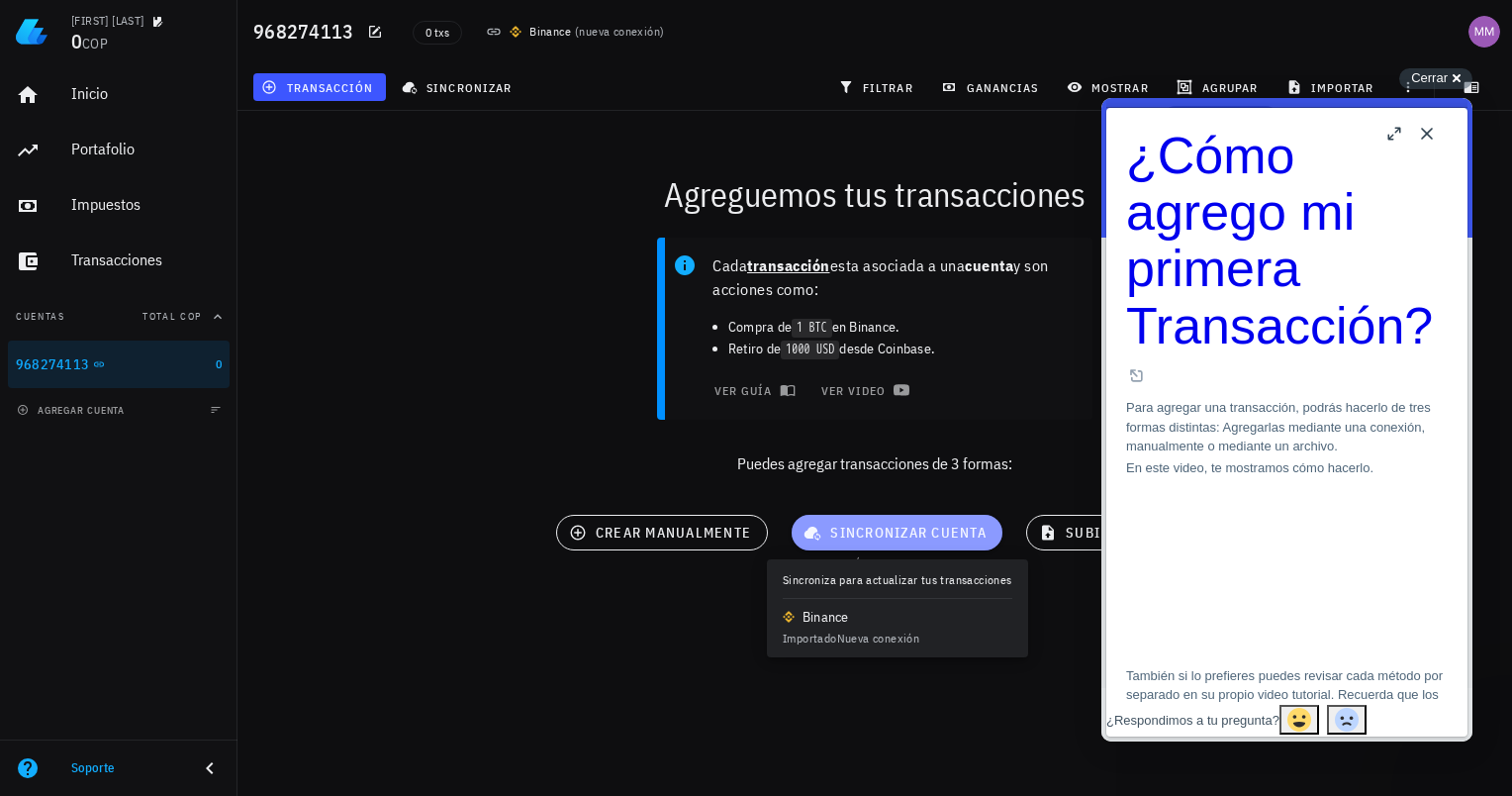 click on "sincronizar cuenta" at bounding box center [897, 533] 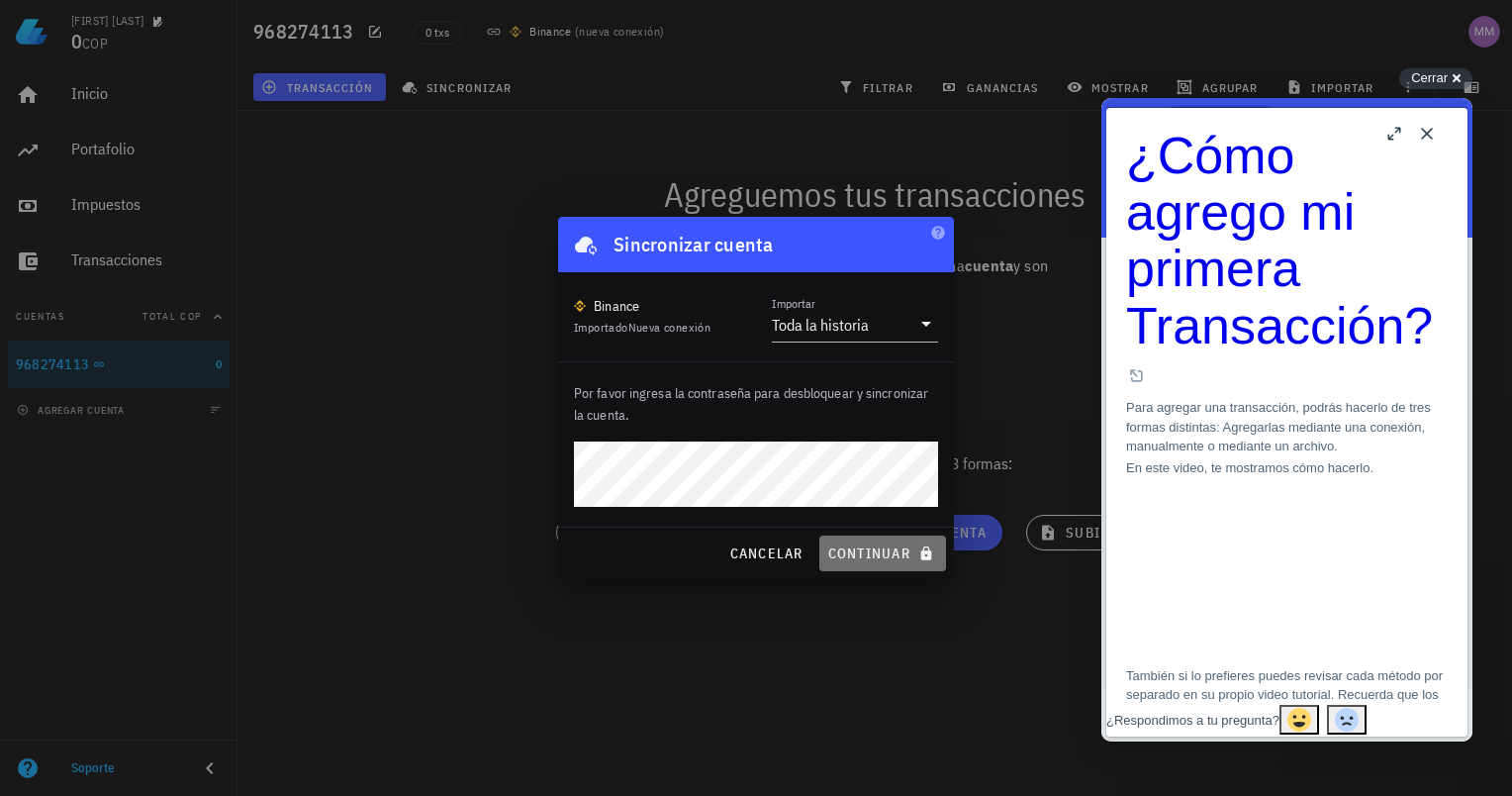 click on "continuar" at bounding box center (883, 553) 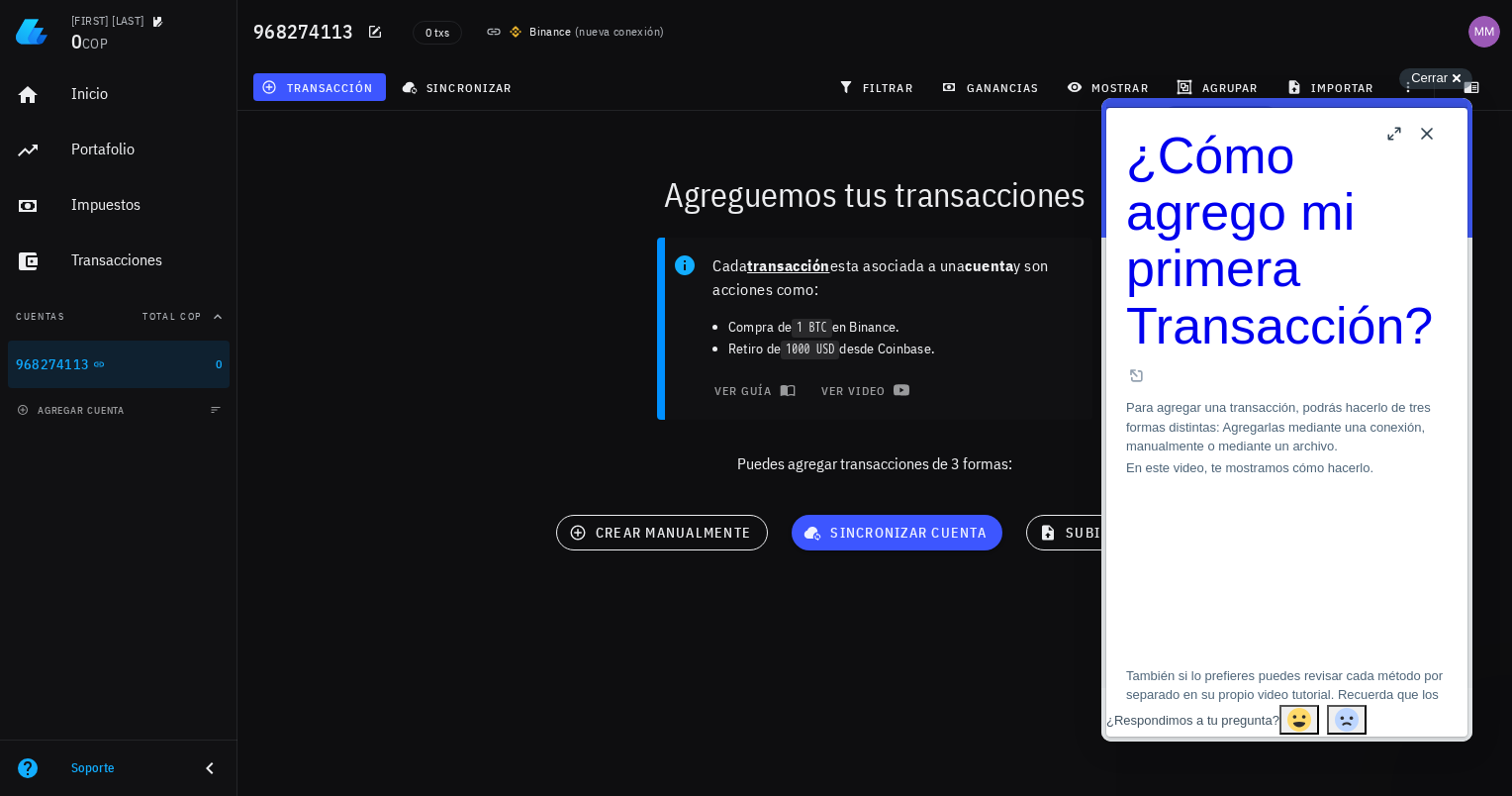 click on "Close" at bounding box center (1427, 134) 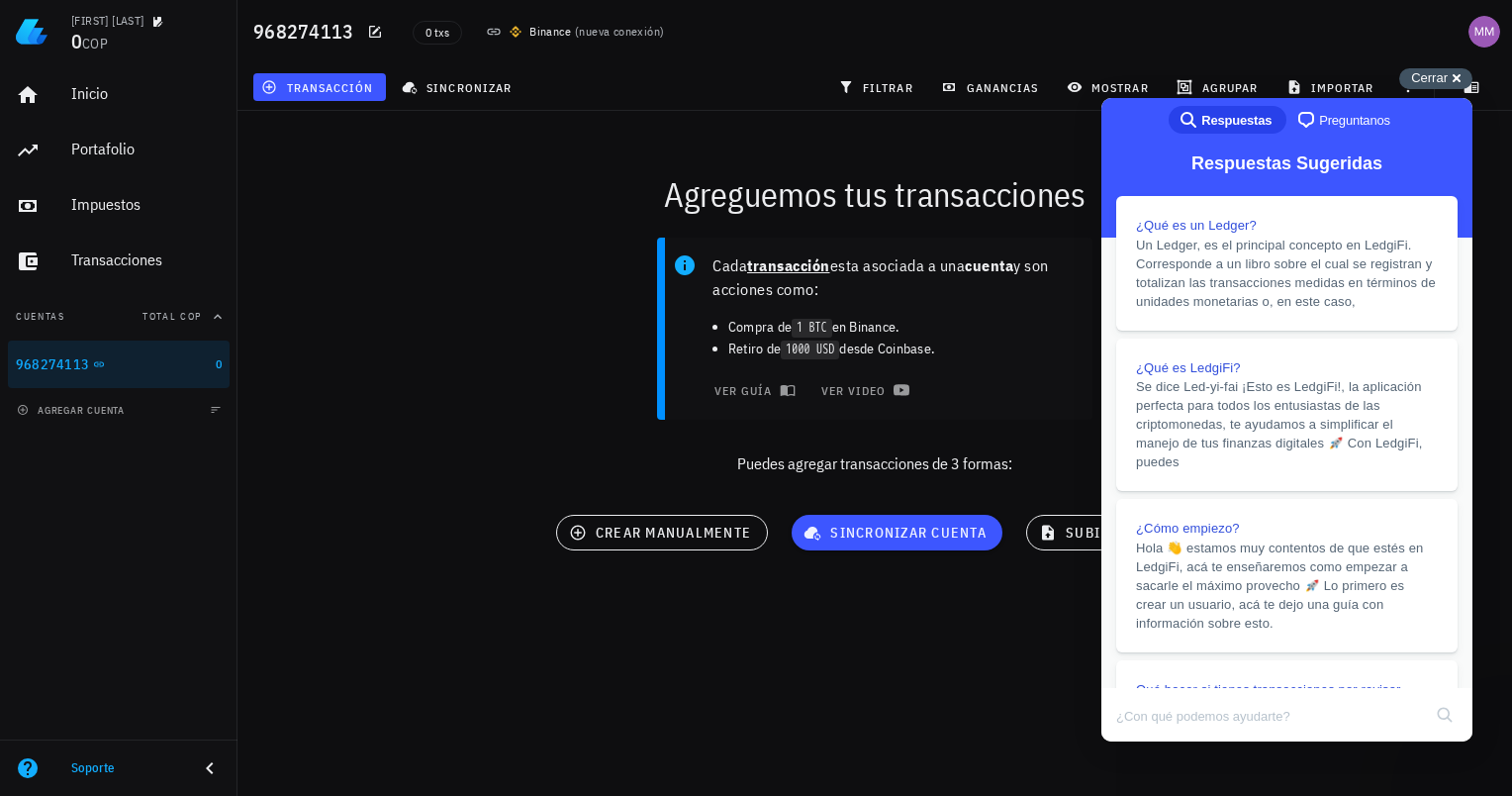 click on "Cerrar" at bounding box center (1429, 77) 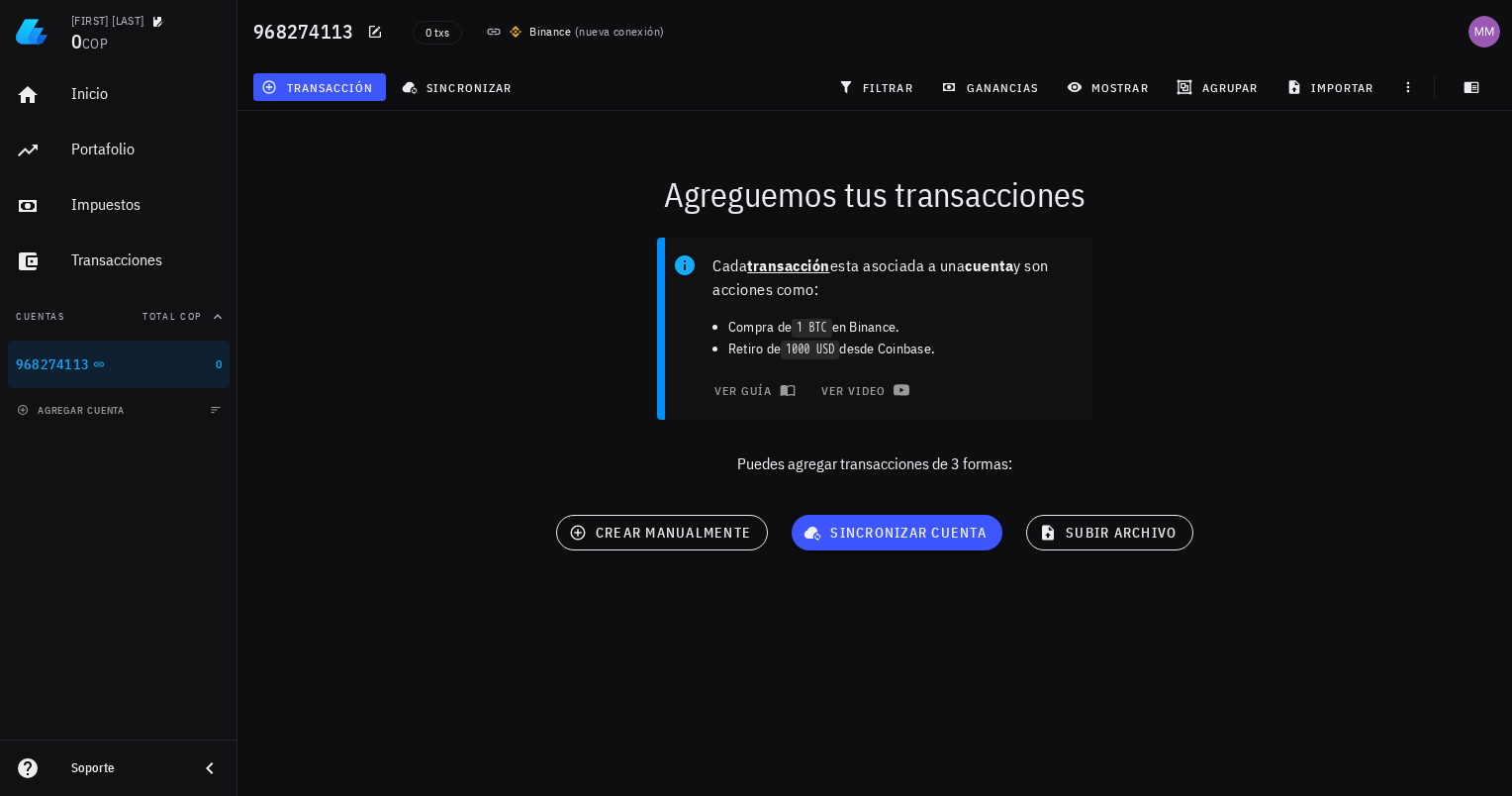 click on "Puedes agregar transacciones de 3 formas:" at bounding box center [875, 463] 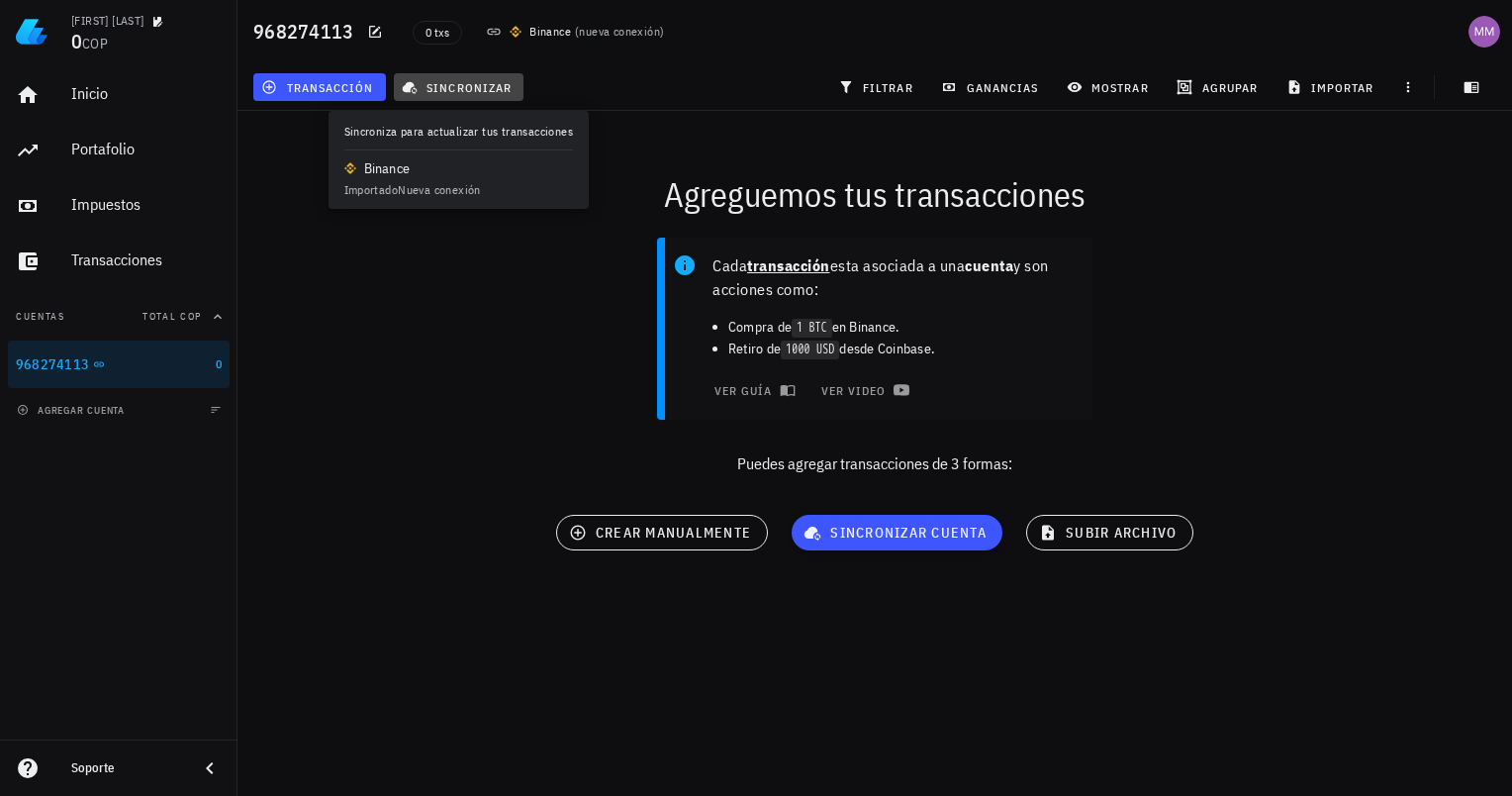 click on "sincronizar" at bounding box center (459, 87) 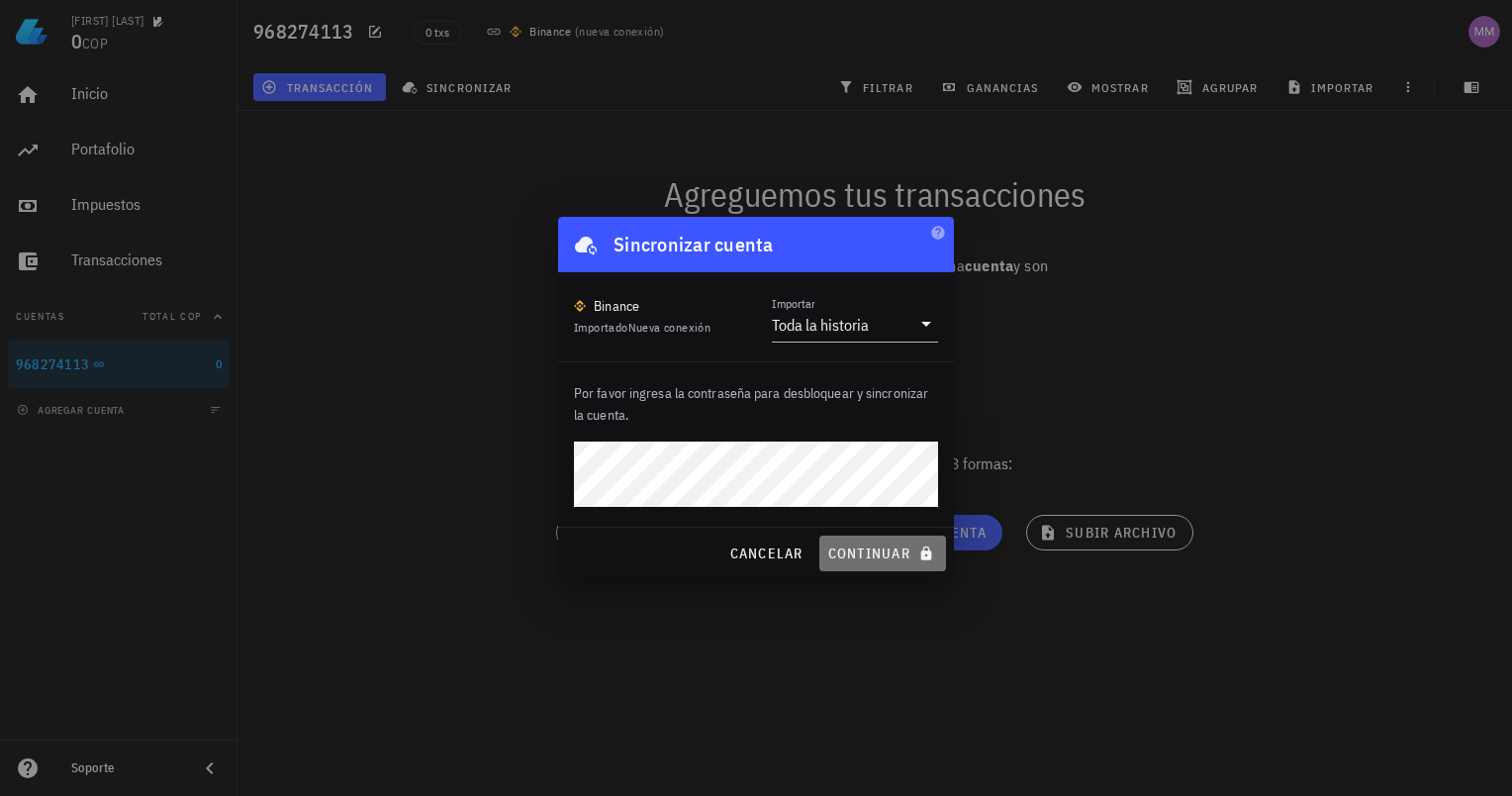 click on "continuar" at bounding box center (883, 553) 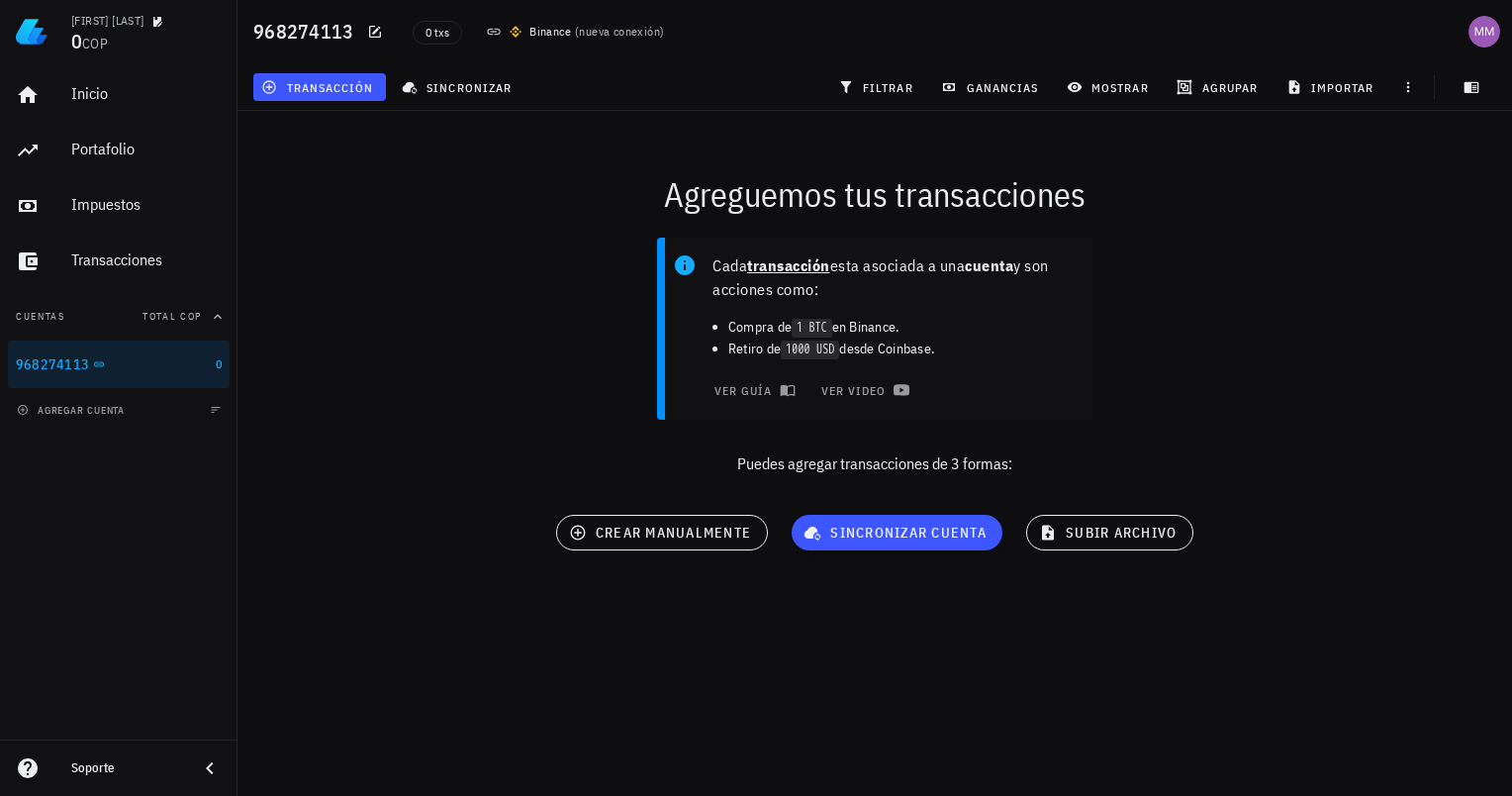 click on "Binance" at bounding box center (540, 32) 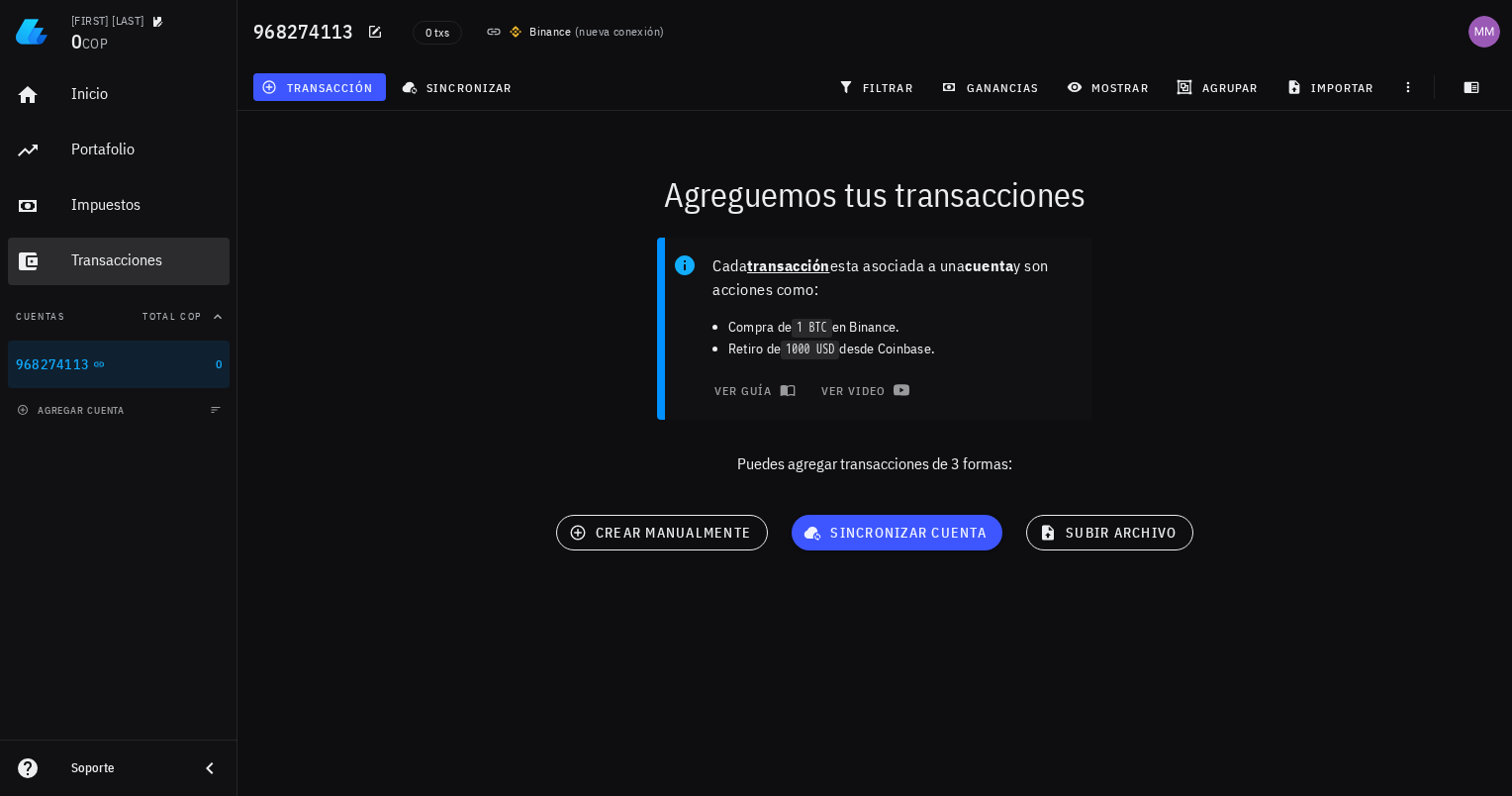 click on "Transacciones" at bounding box center [146, 260] 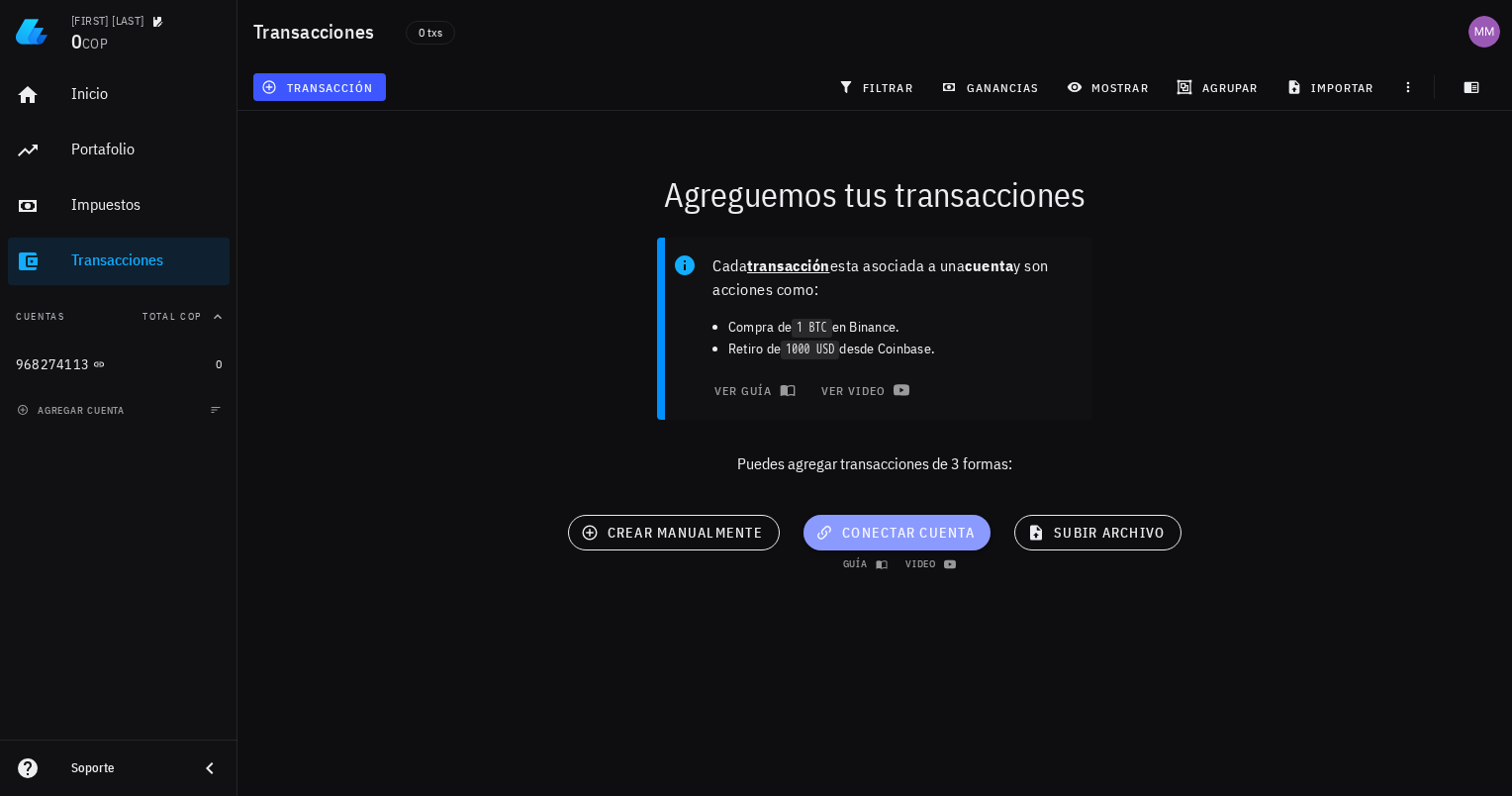 click on "conectar cuenta" at bounding box center (897, 533) 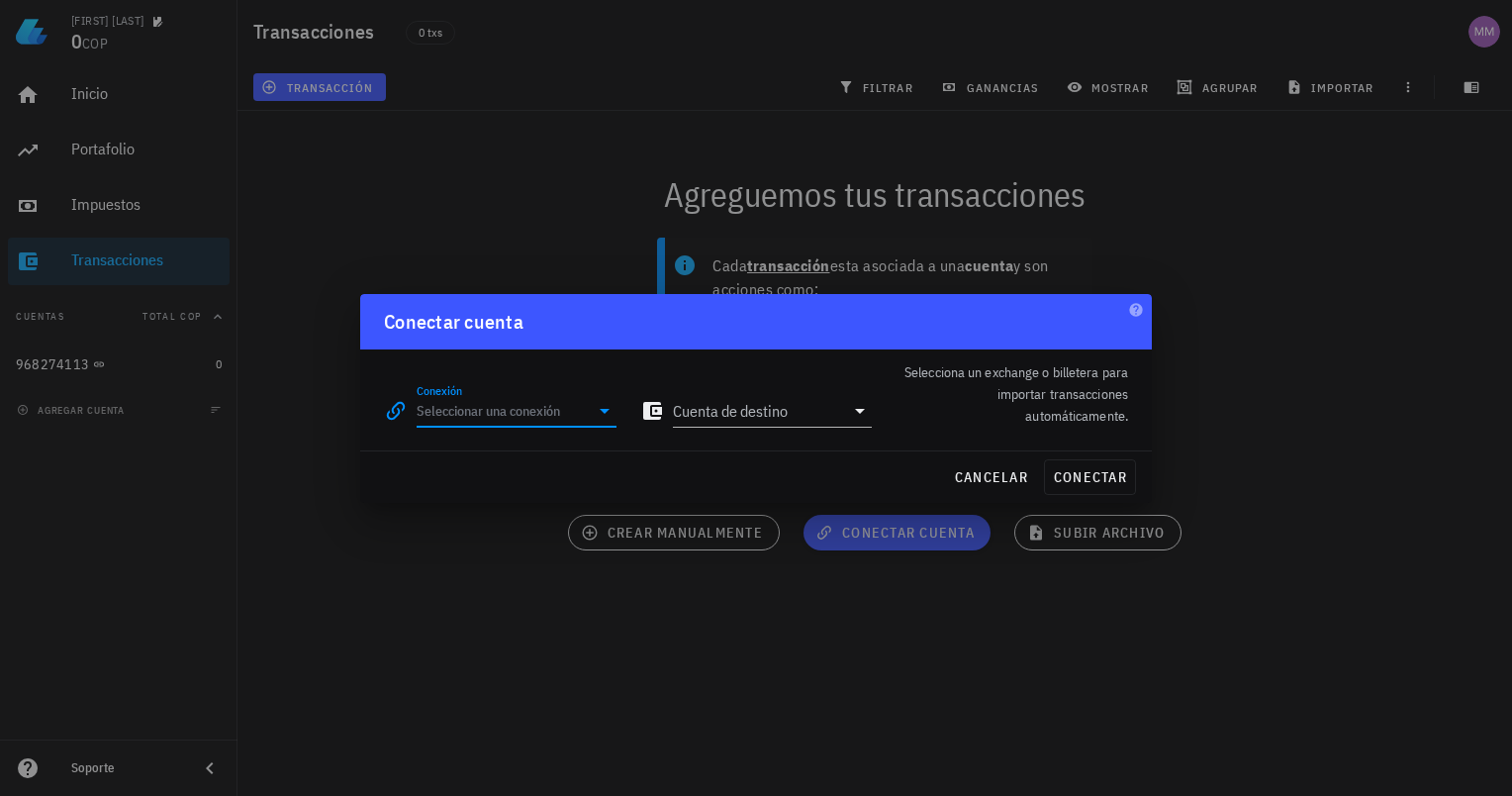 click on "Conexión" at bounding box center [503, 411] 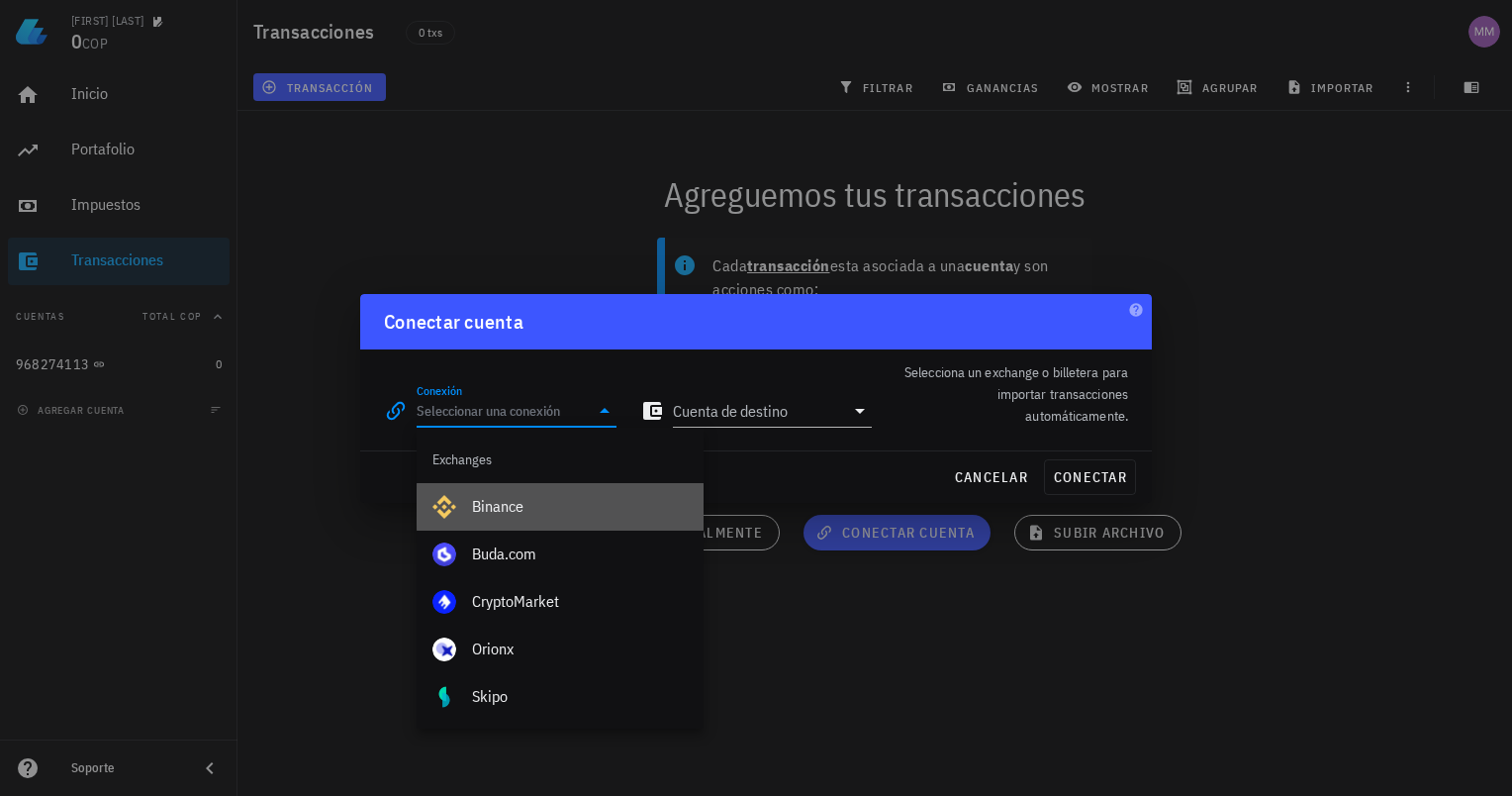 click on "Binance" at bounding box center (580, 506) 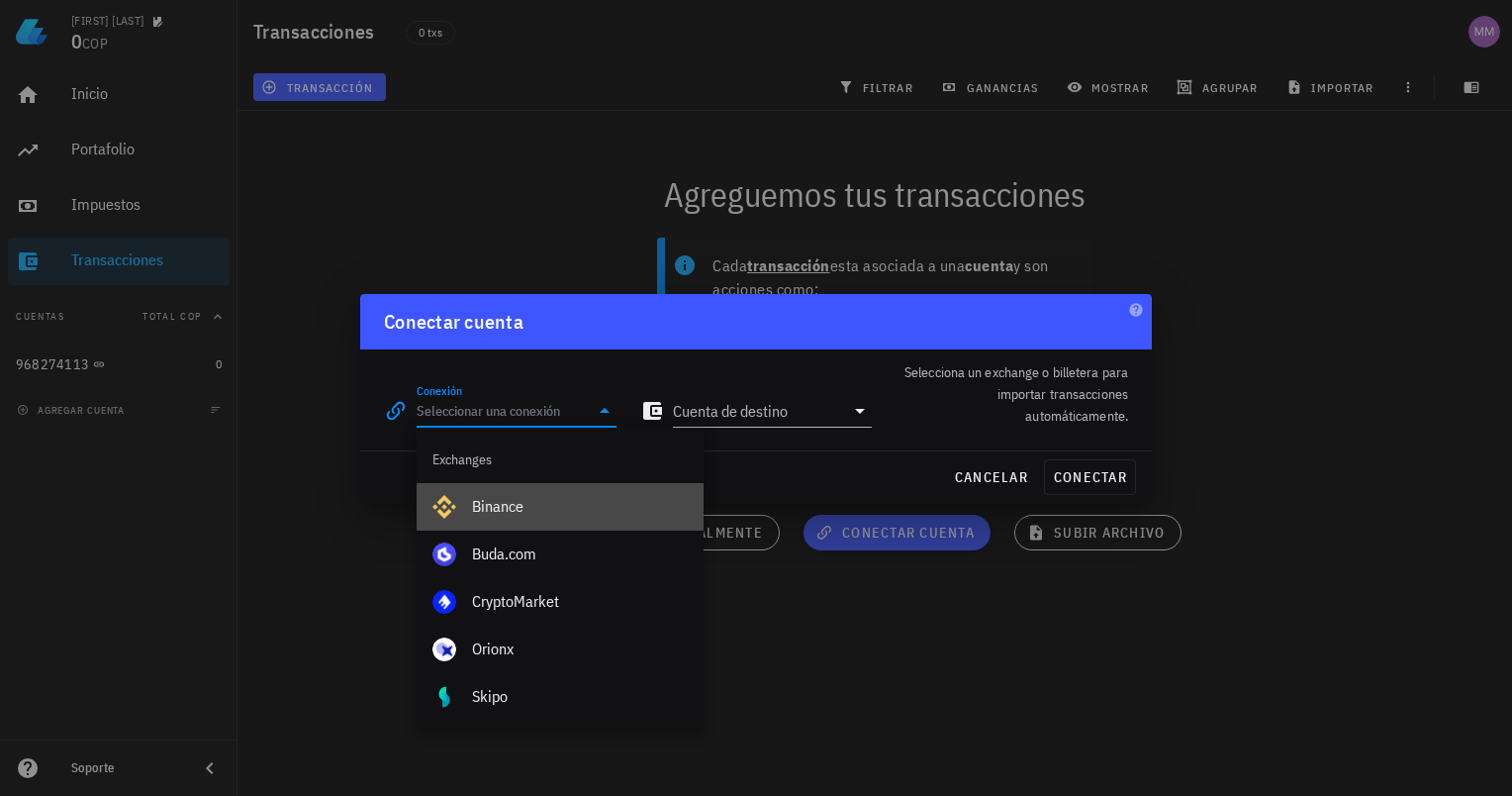 type on "Binance" 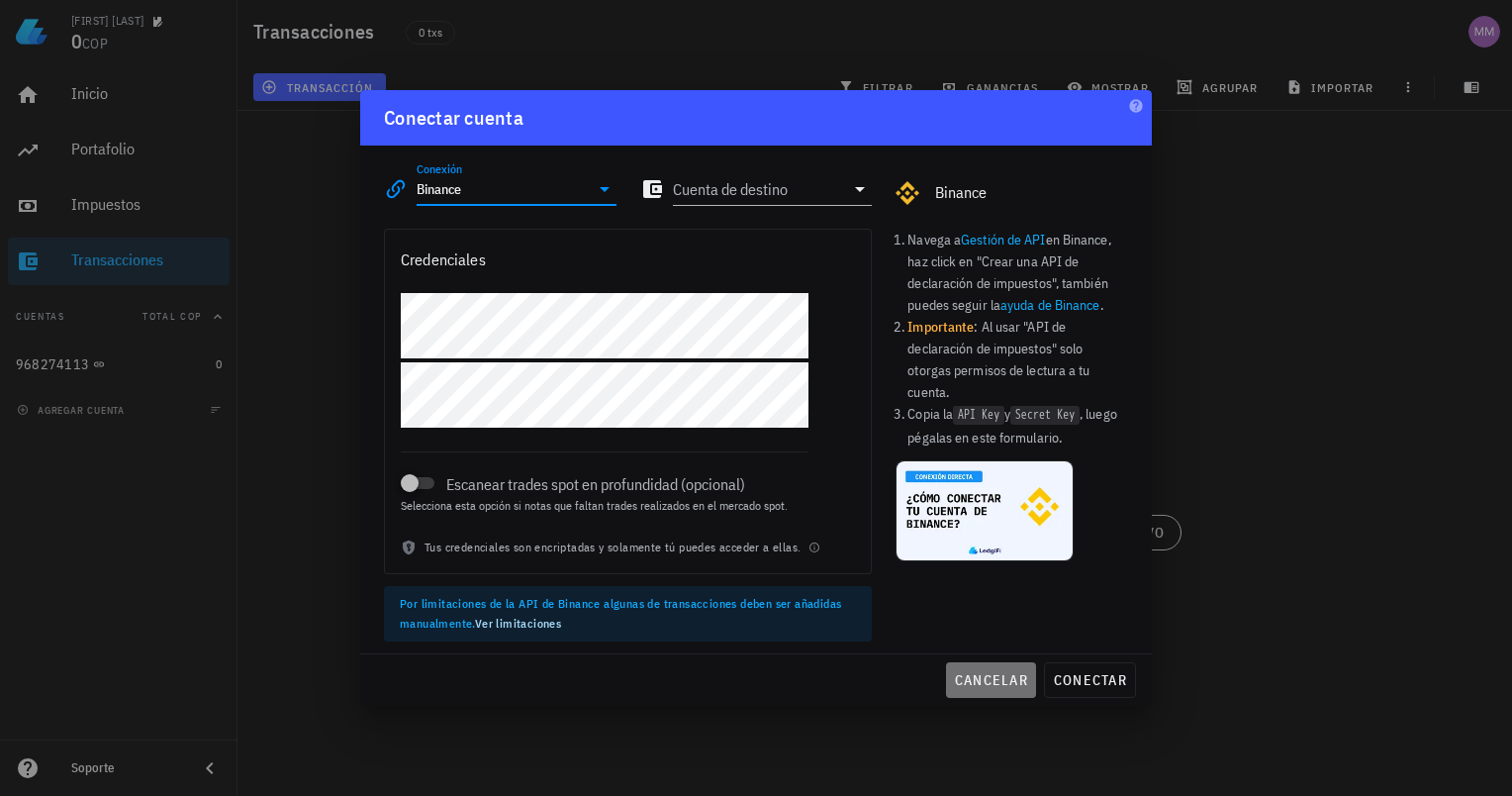 click on "cancelar" at bounding box center [991, 680] 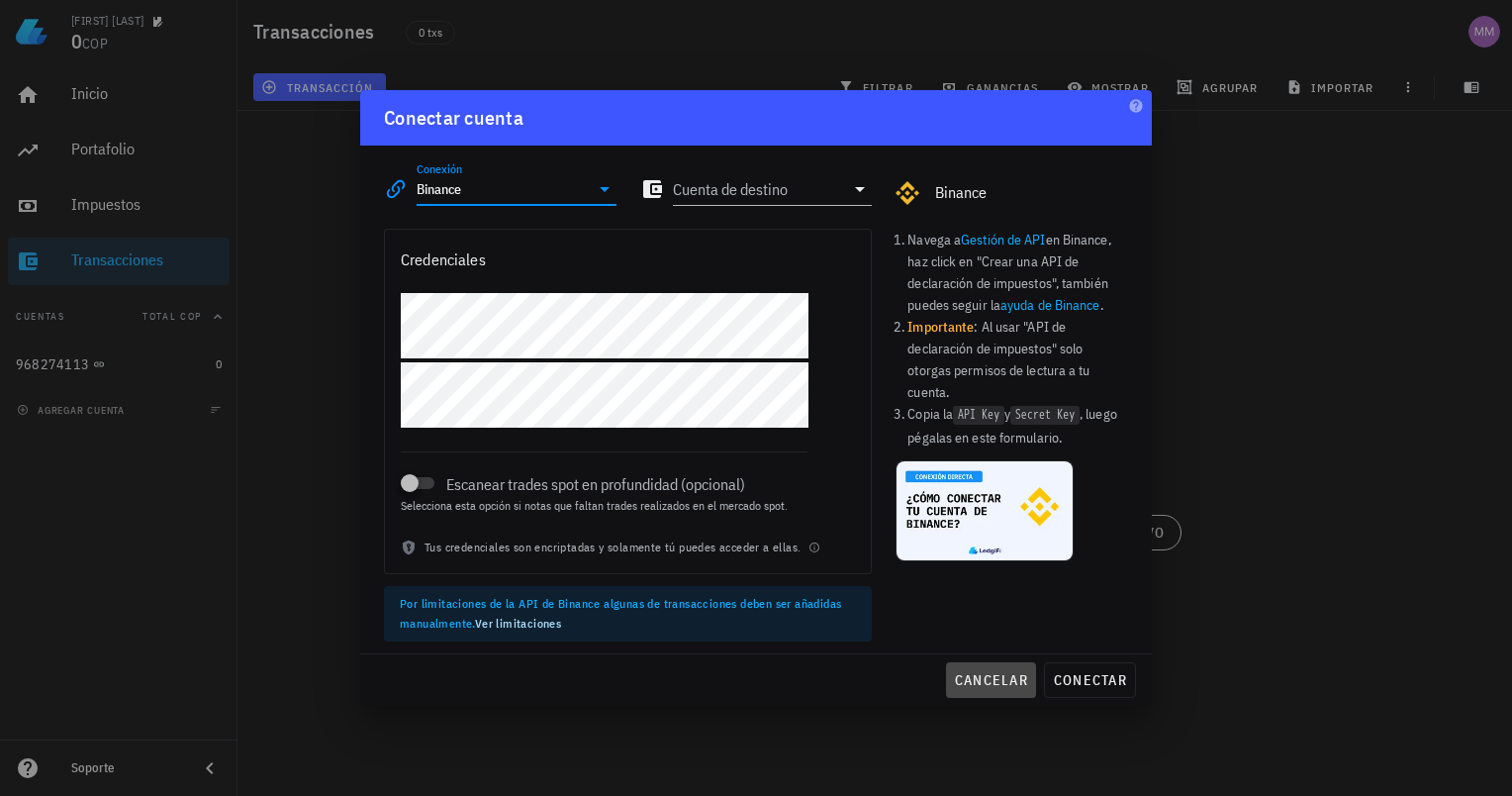 type 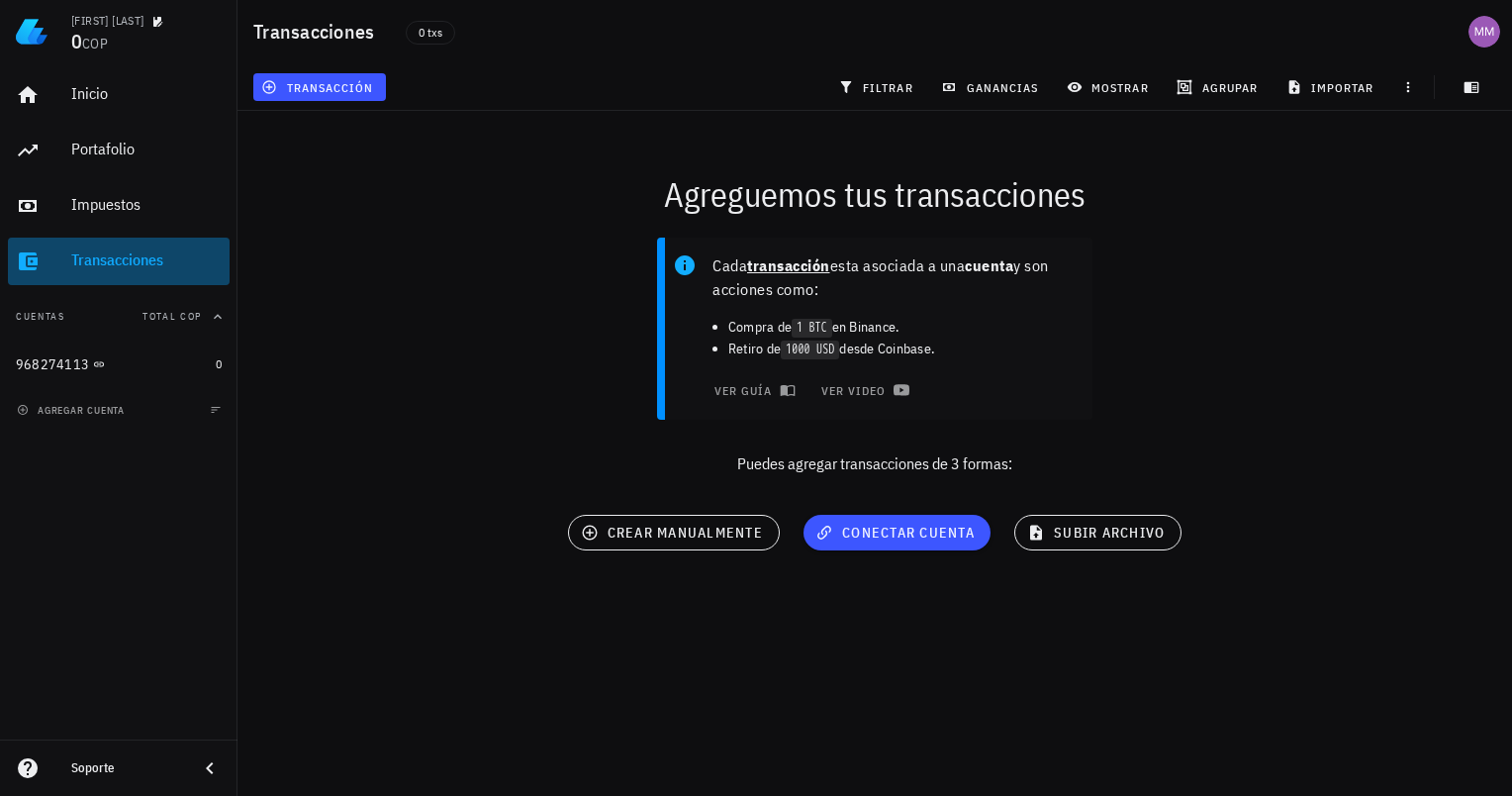 click on "Transacciones" at bounding box center [146, 260] 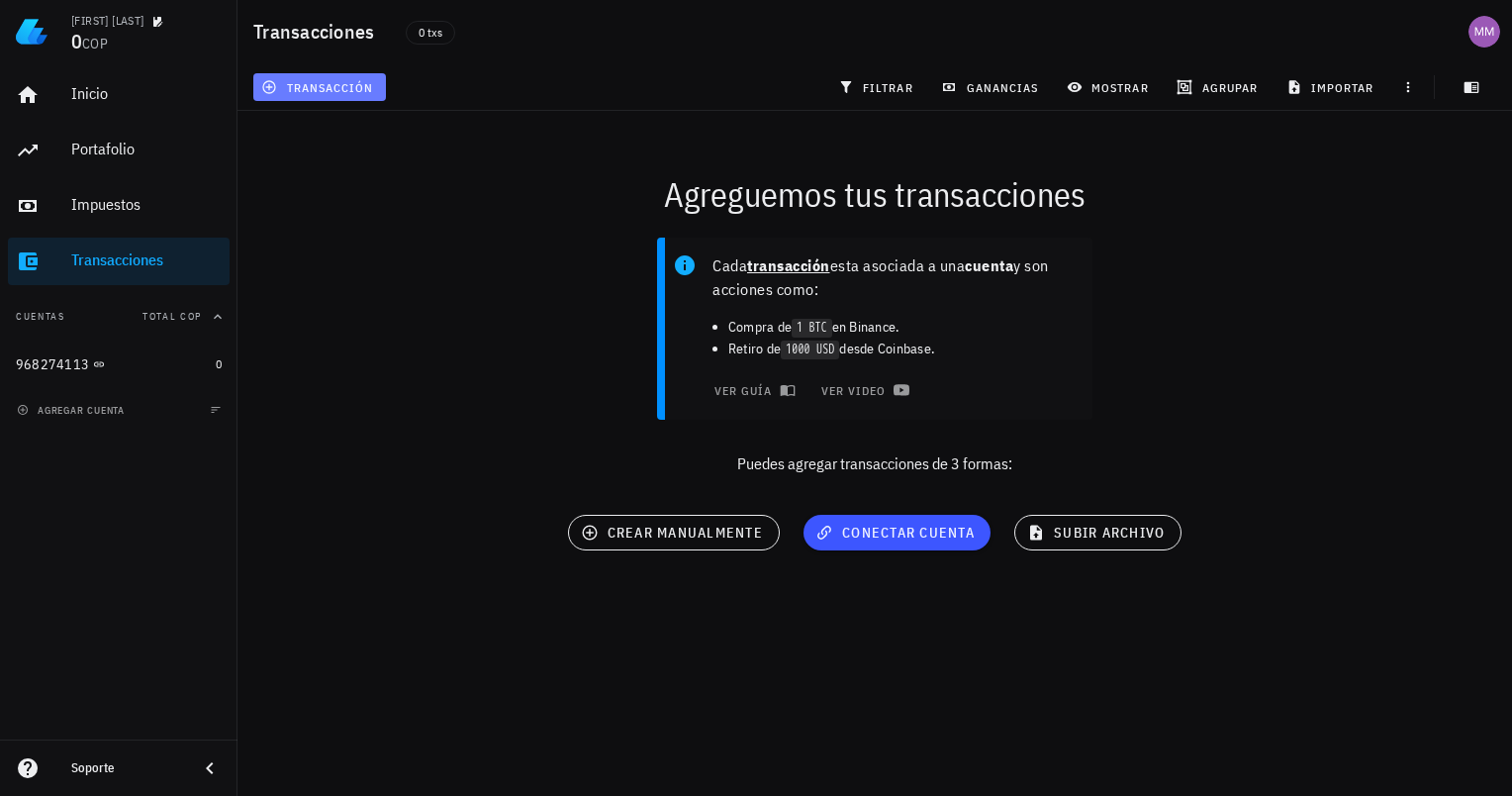 click on "transacción" at bounding box center [319, 87] 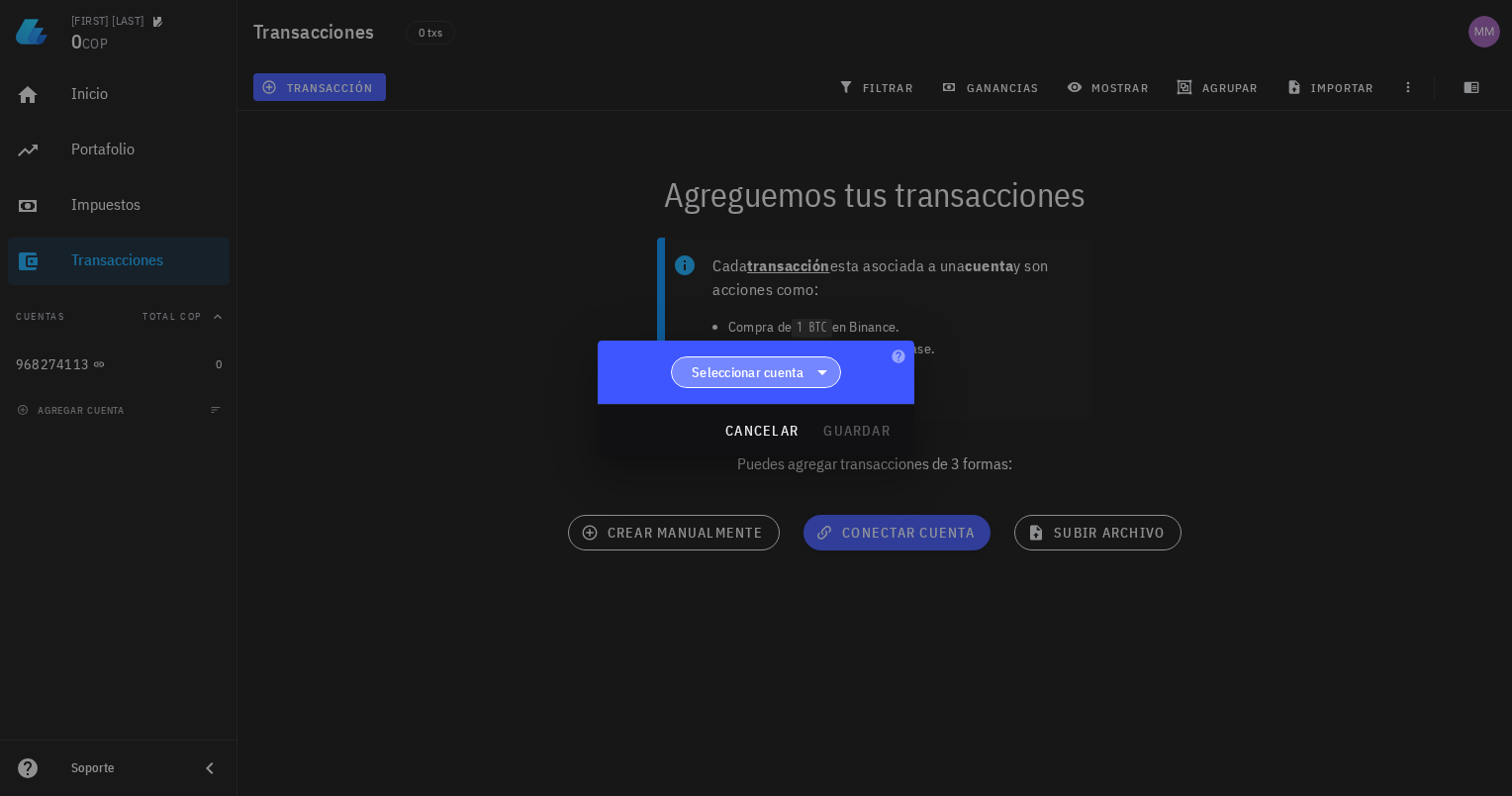 click on "Seleccionar cuenta" at bounding box center [748, 372] 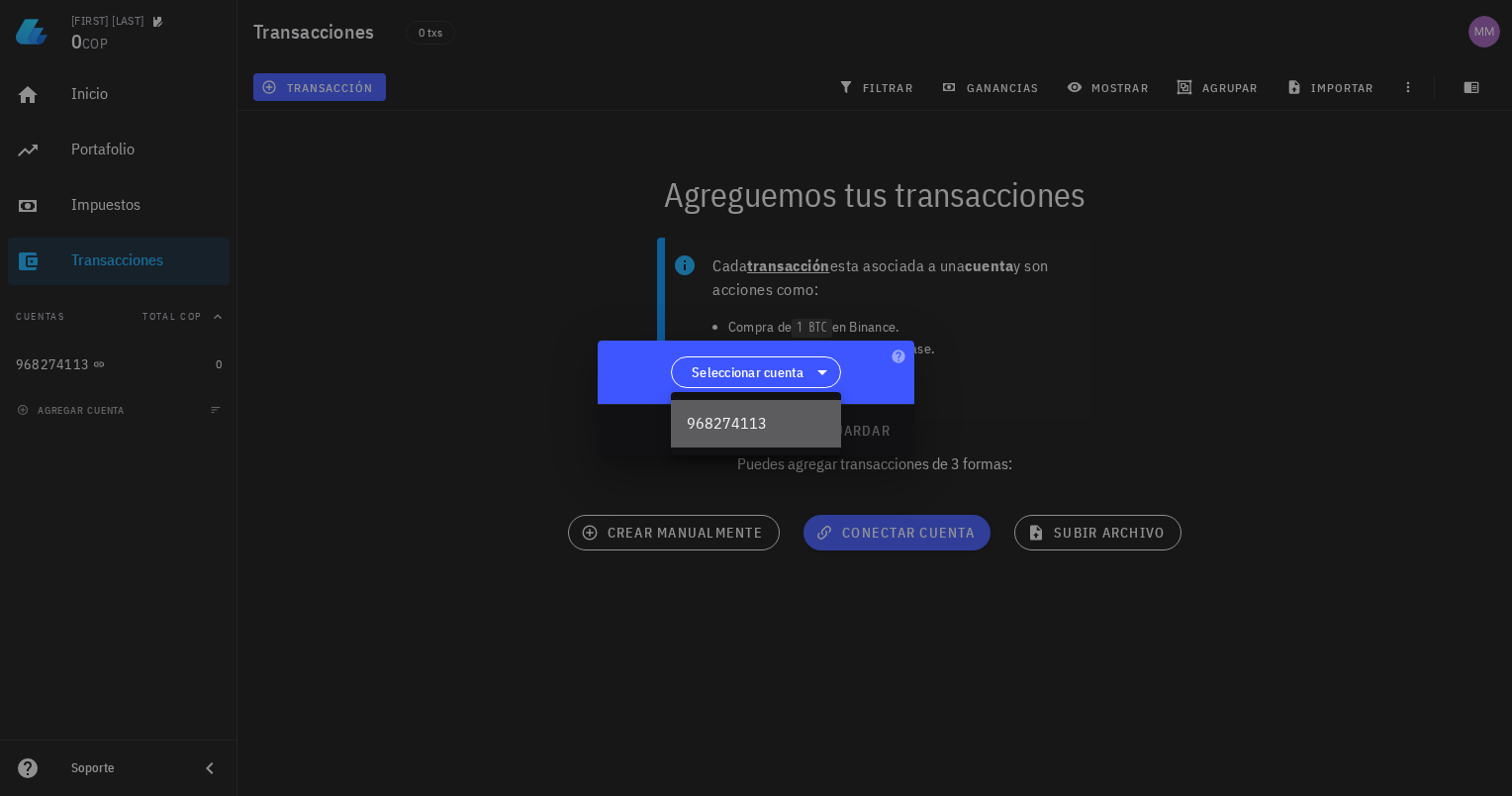 click on "968274113" at bounding box center [756, 423] 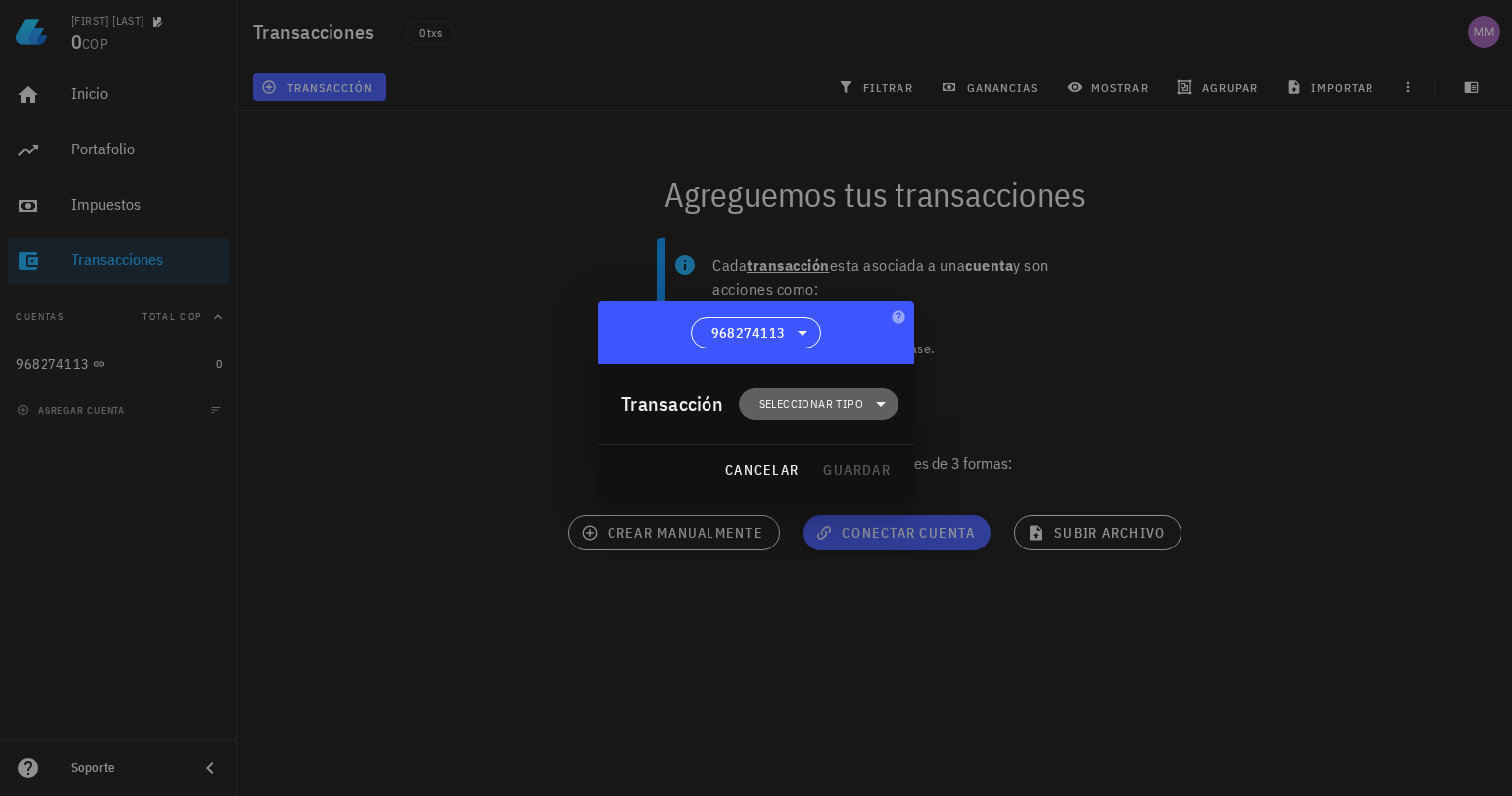 click on "Seleccionar tipo" at bounding box center [810, 404] 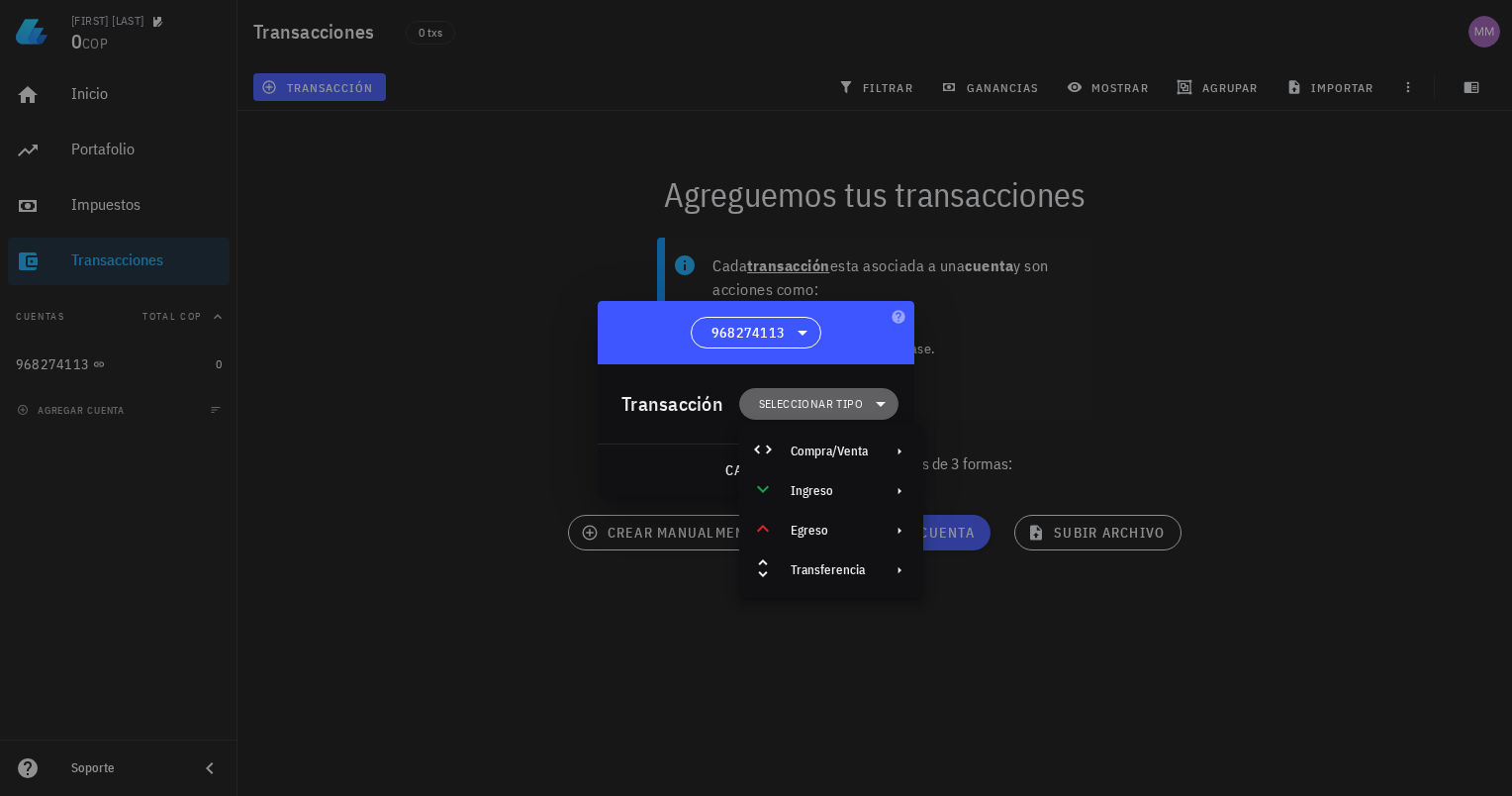 click on "Seleccionar tipo" at bounding box center (810, 404) 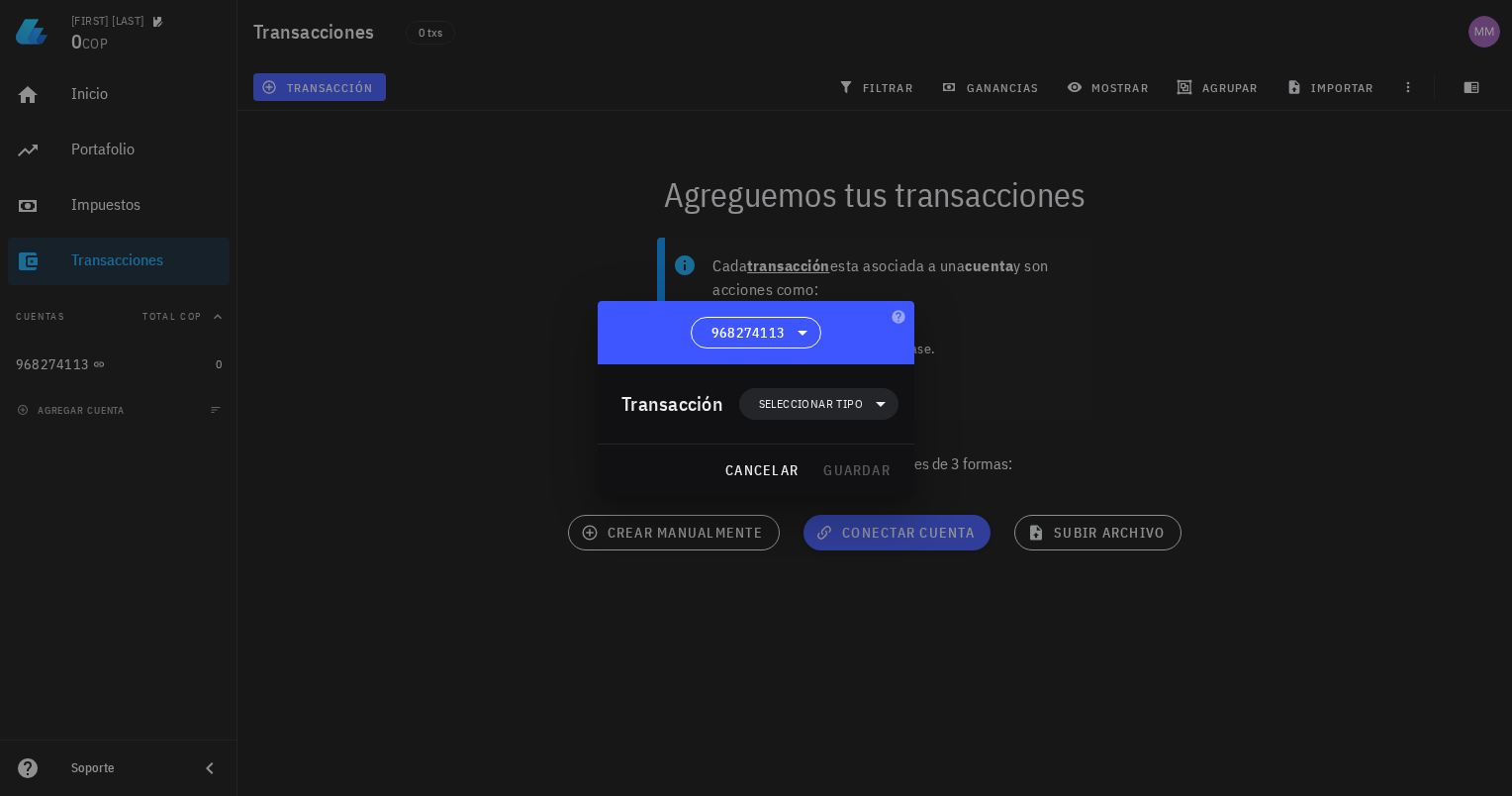 click at bounding box center (756, 398) 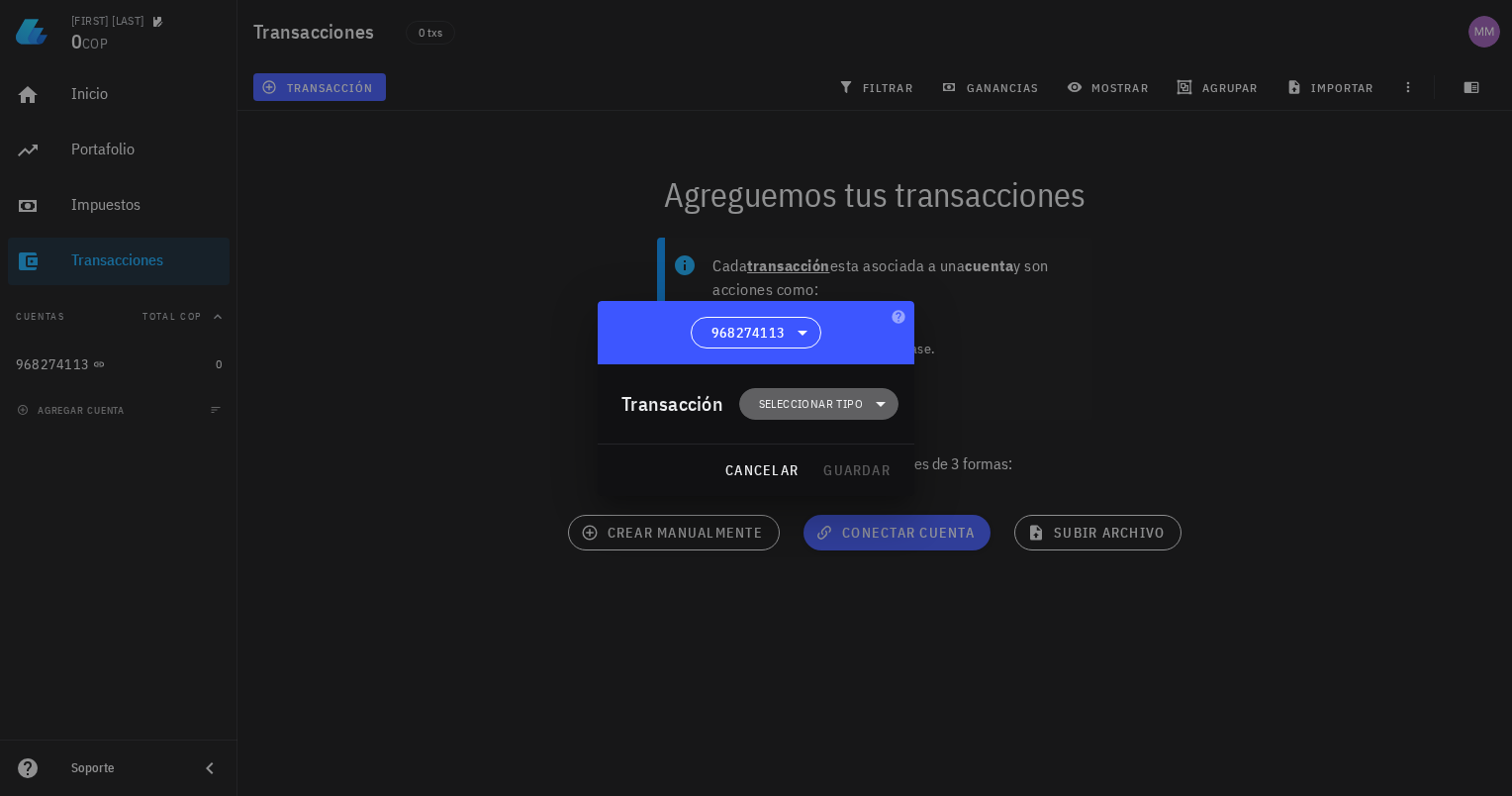 click on "Seleccionar tipo" at bounding box center [818, 404] 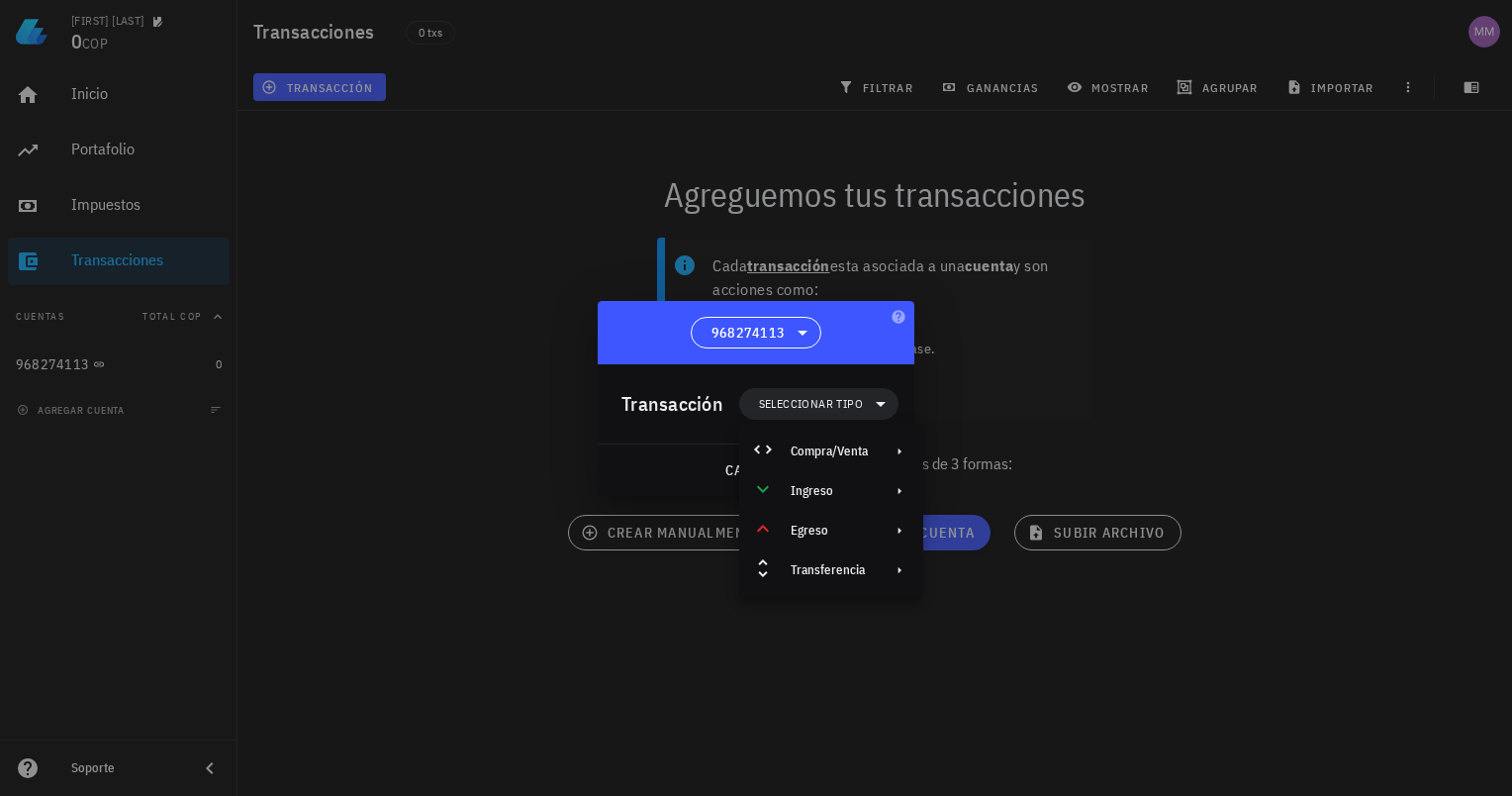 click on "cancelar
guardar" at bounding box center [756, 470] 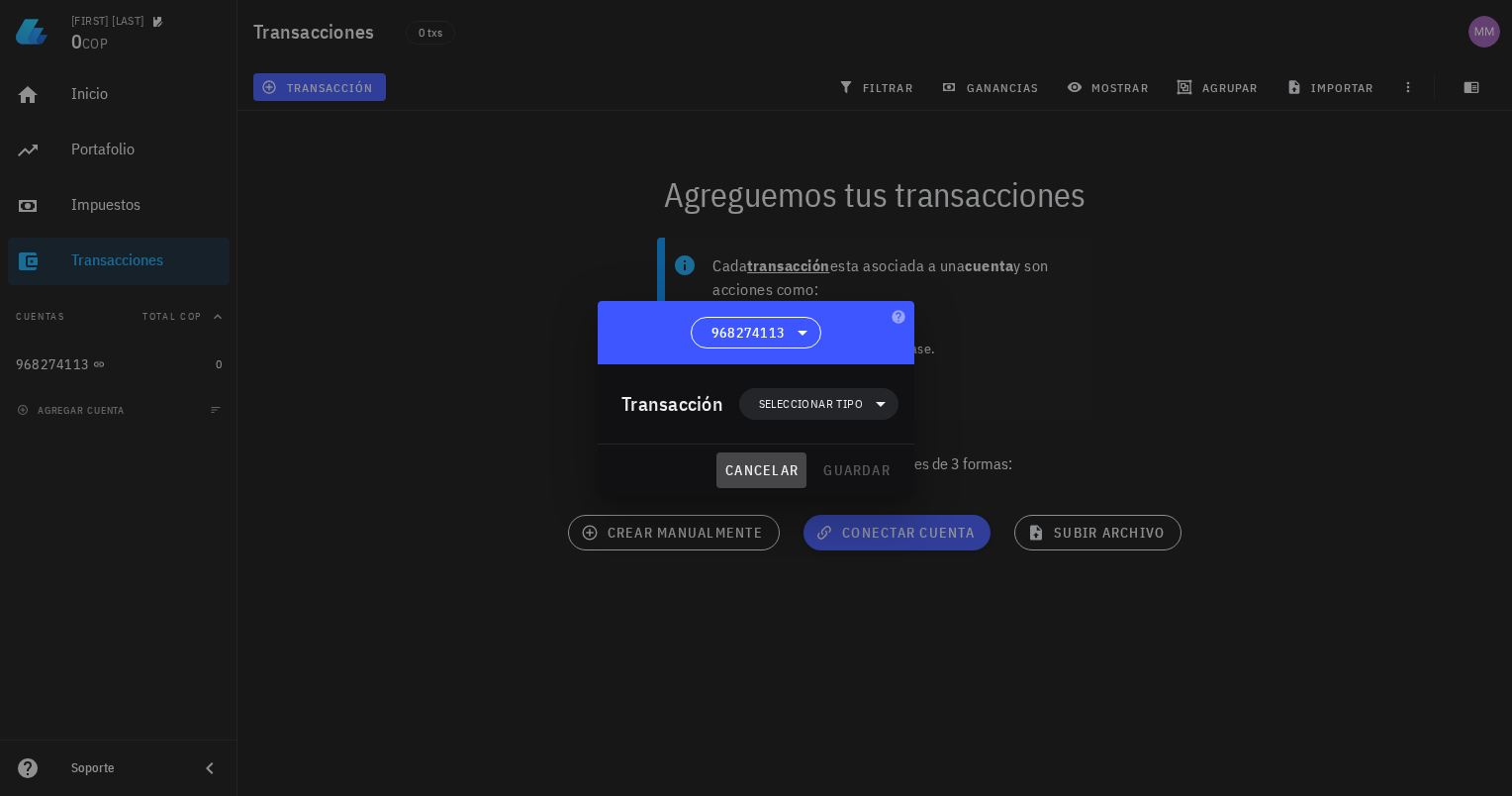 click on "cancelar" at bounding box center (761, 470) 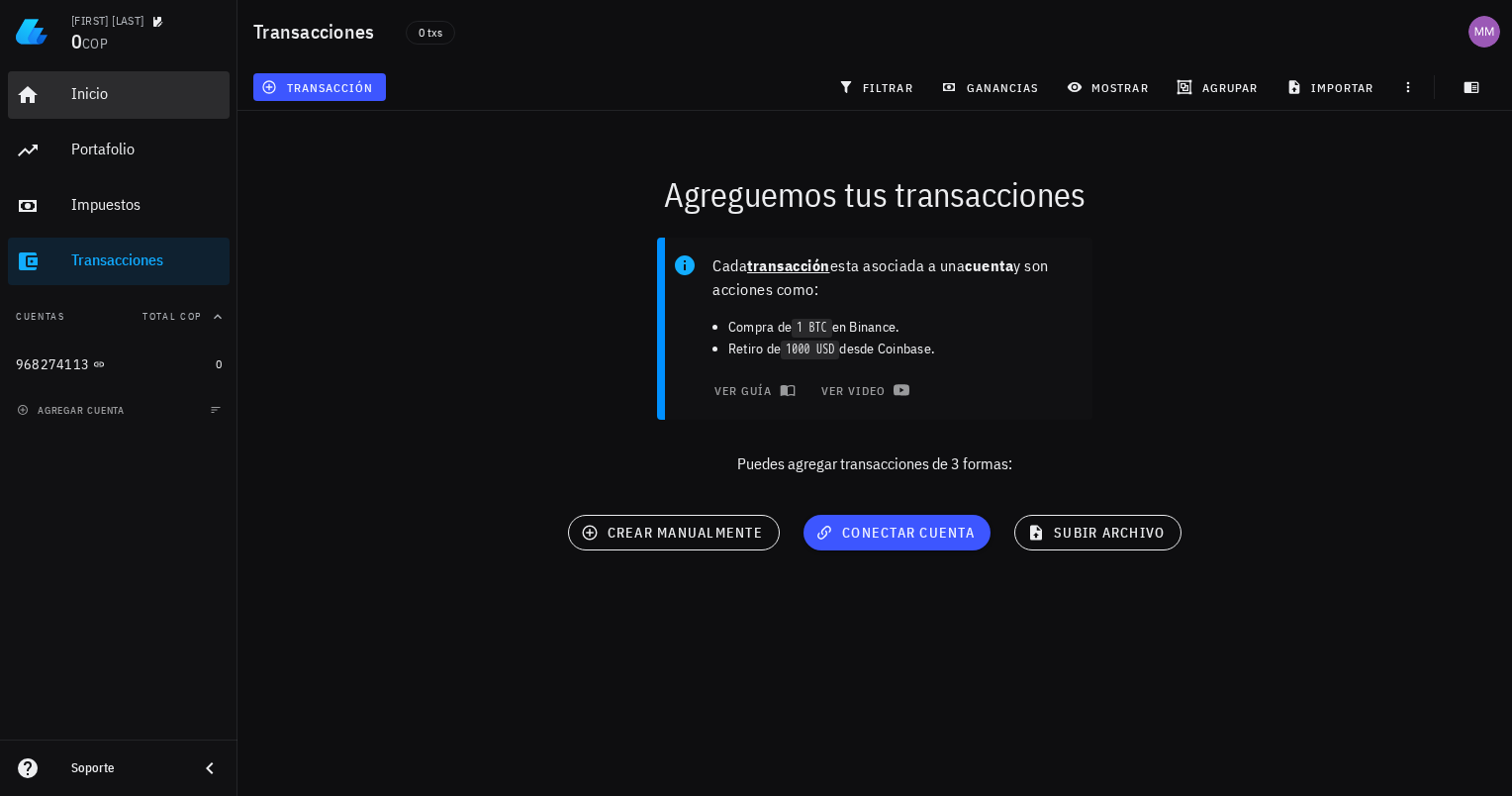 click on "Inicio" at bounding box center [146, 94] 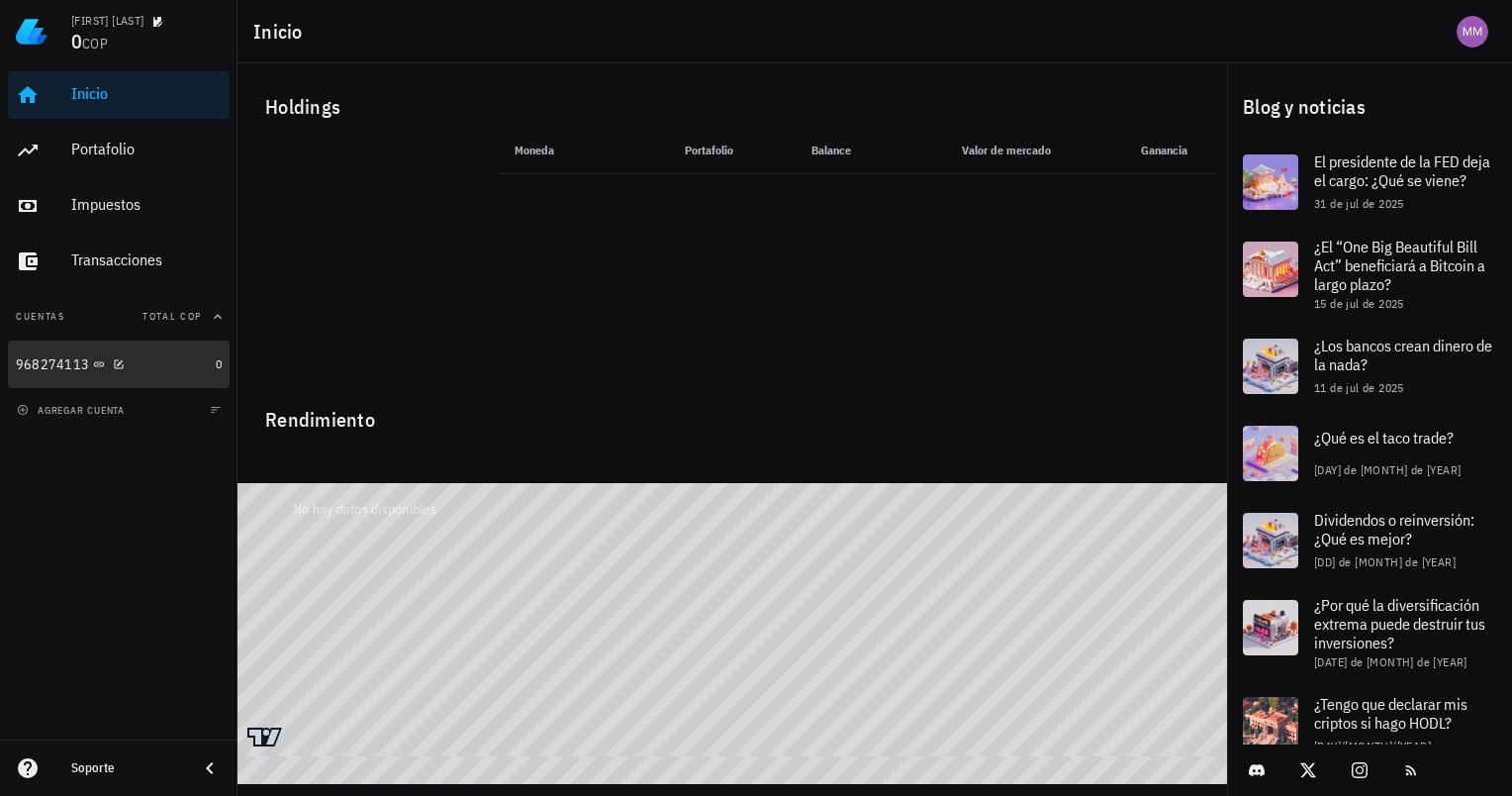 click on "968274113" at bounding box center [52, 364] 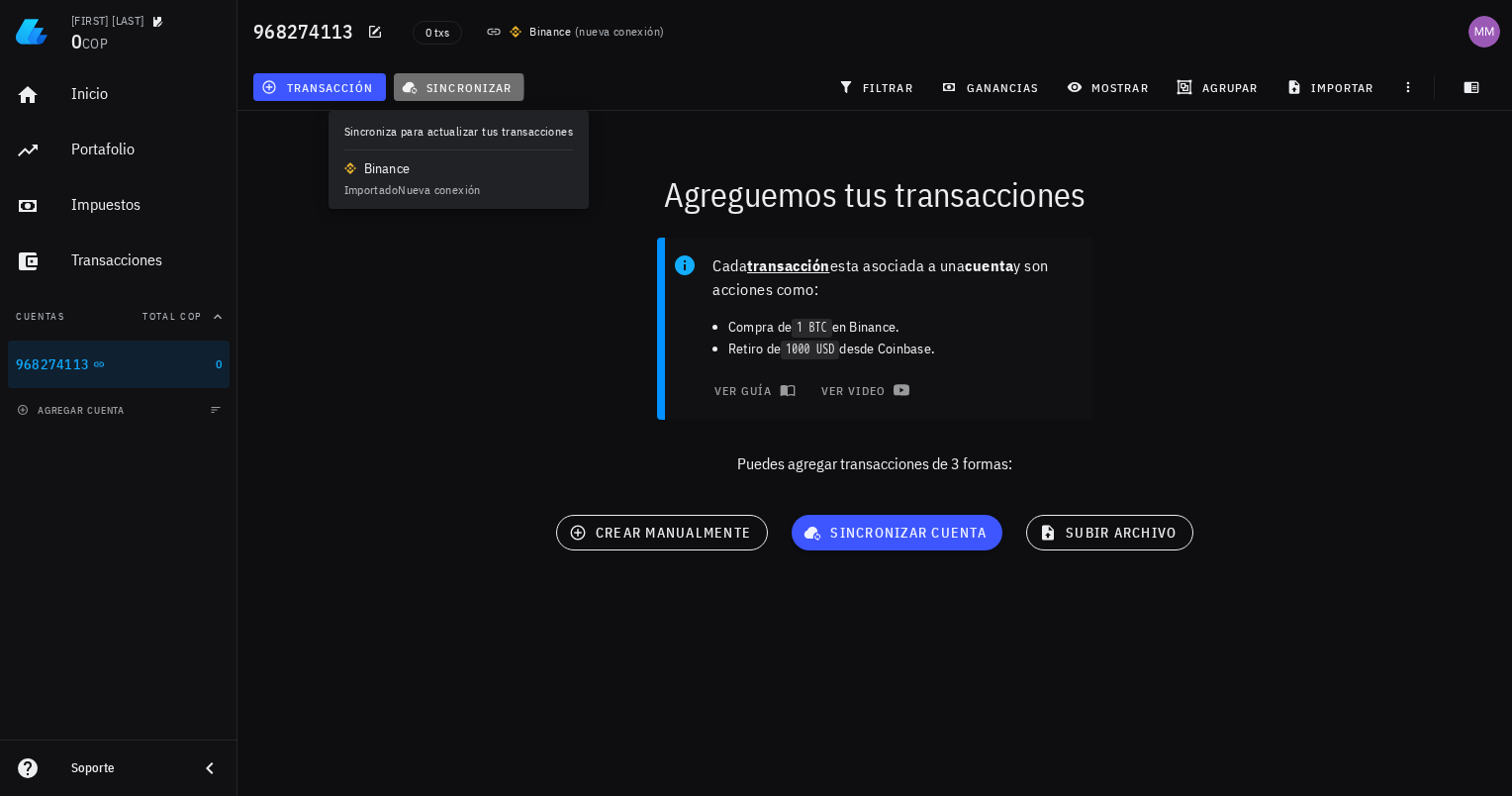 click on "sincronizar" at bounding box center [459, 87] 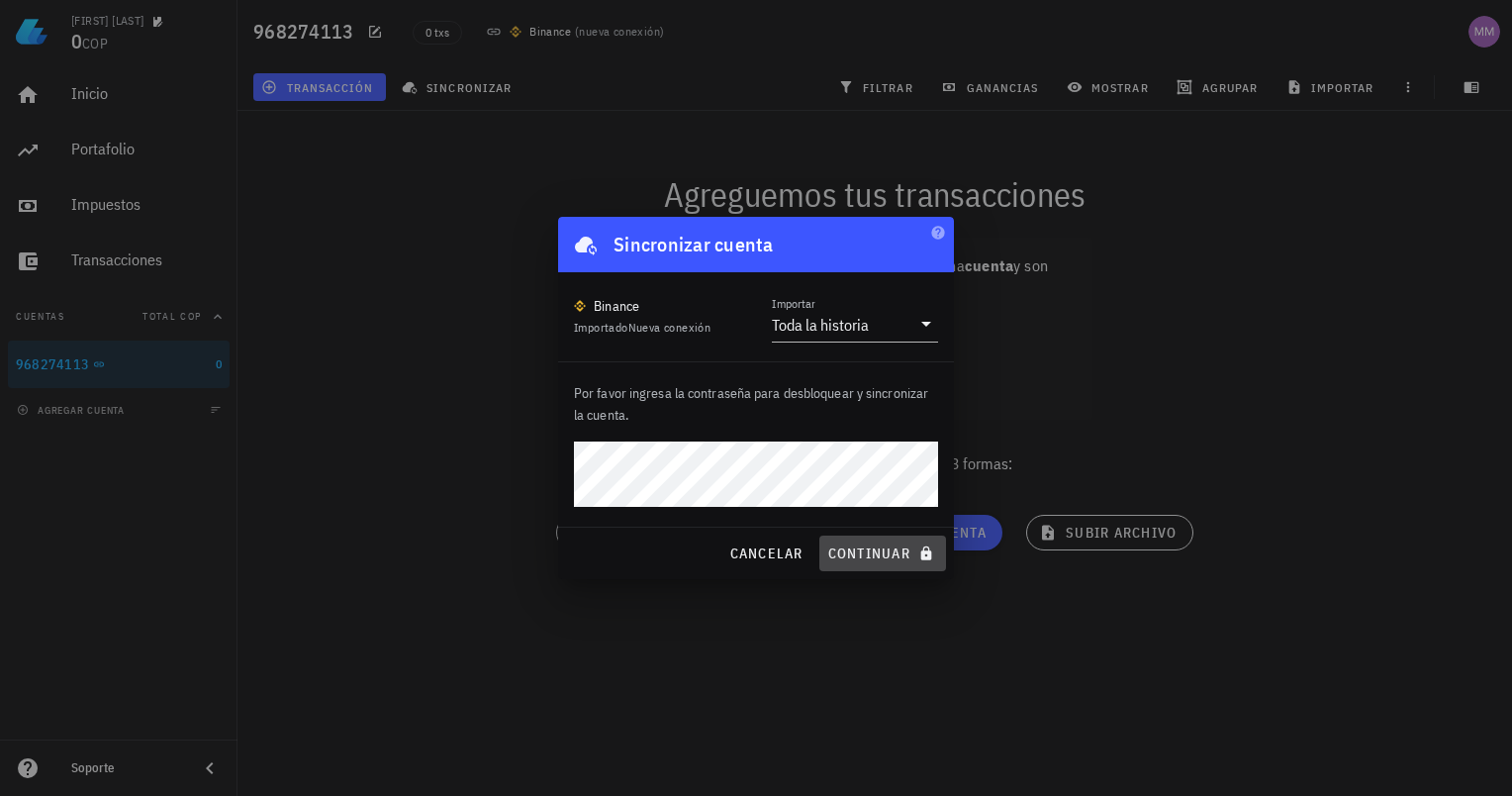 click on "continuar" at bounding box center [883, 553] 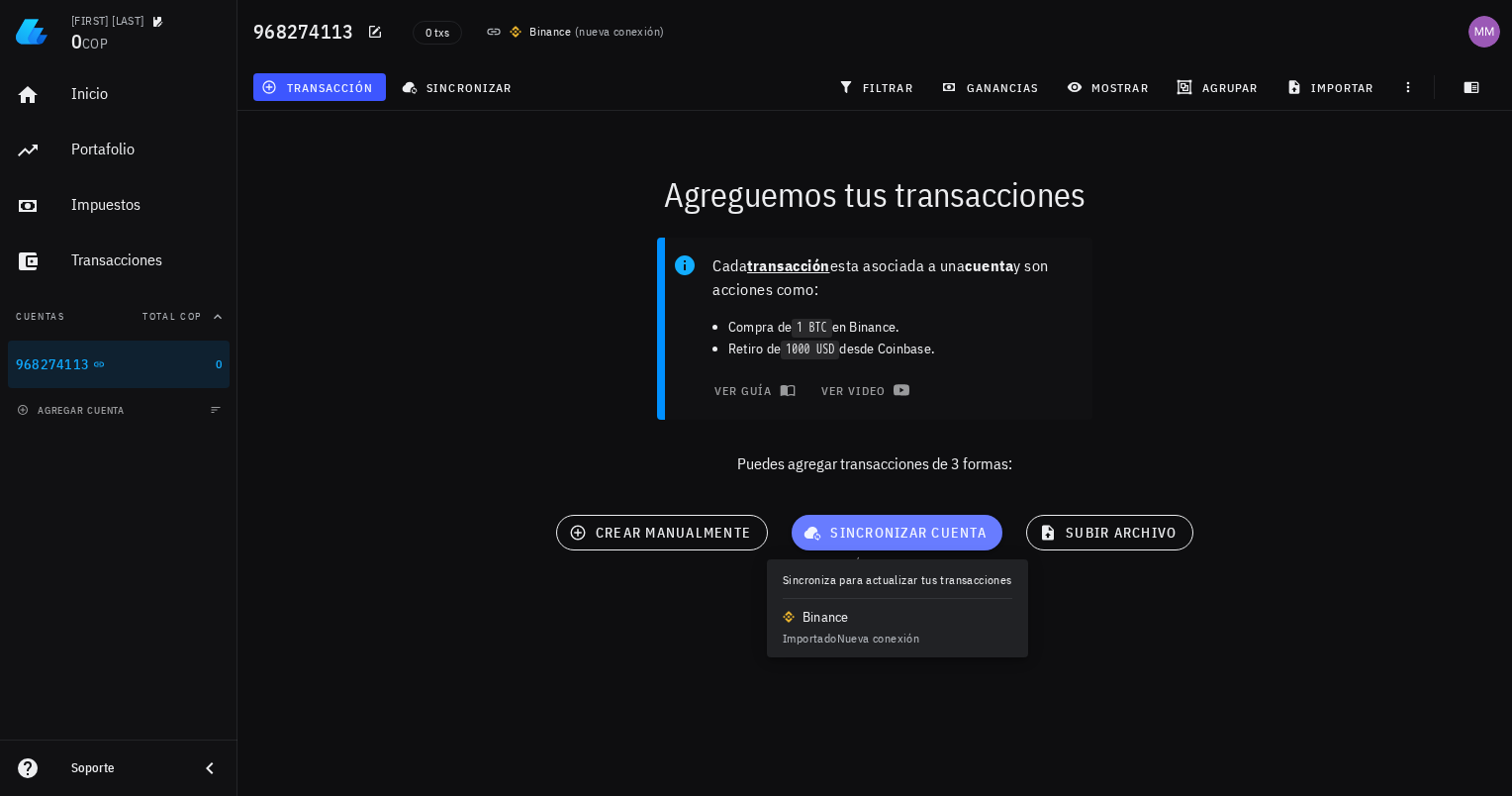click on "sincronizar cuenta" at bounding box center (897, 533) 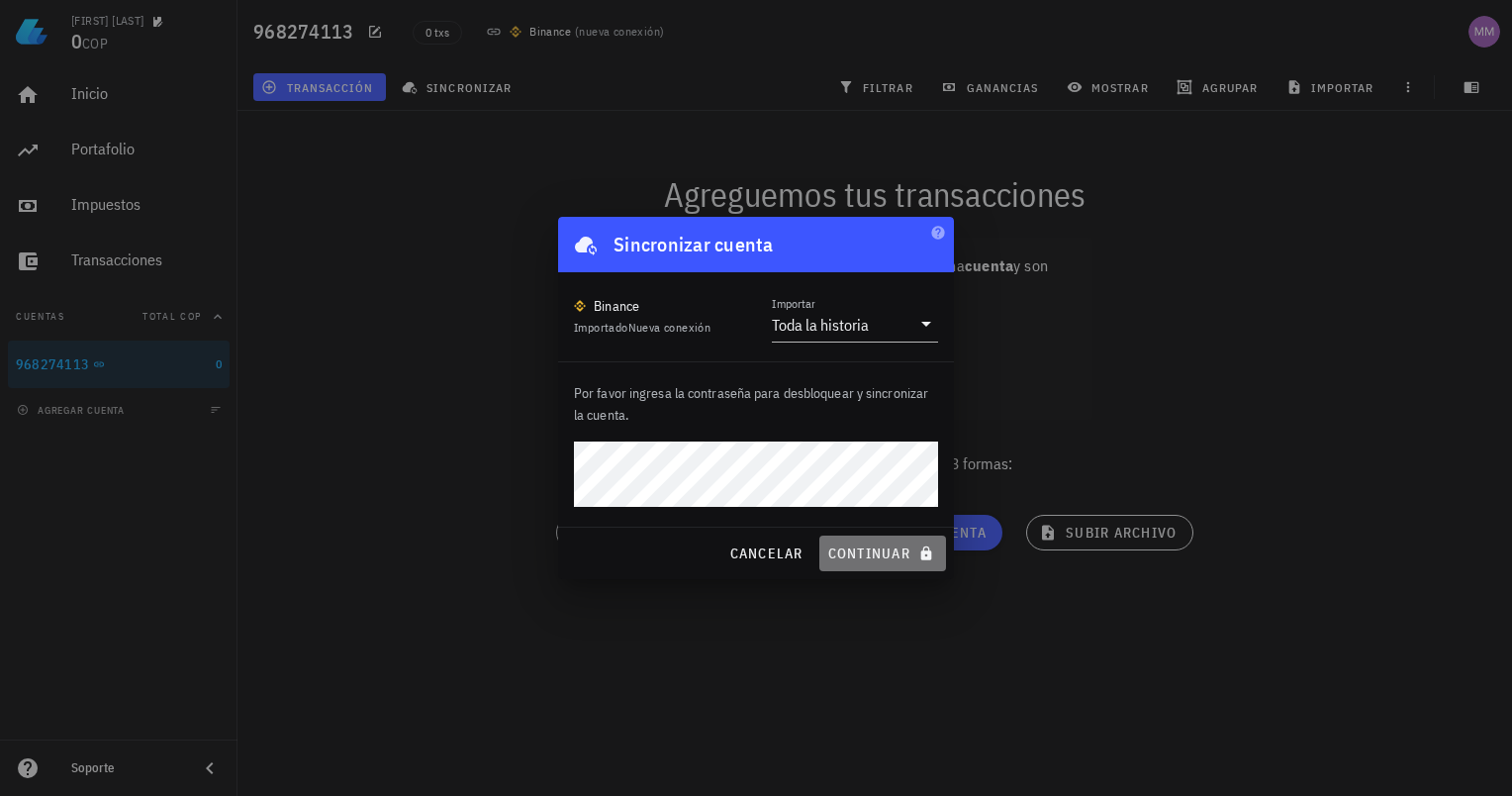 click on "continuar" at bounding box center [883, 553] 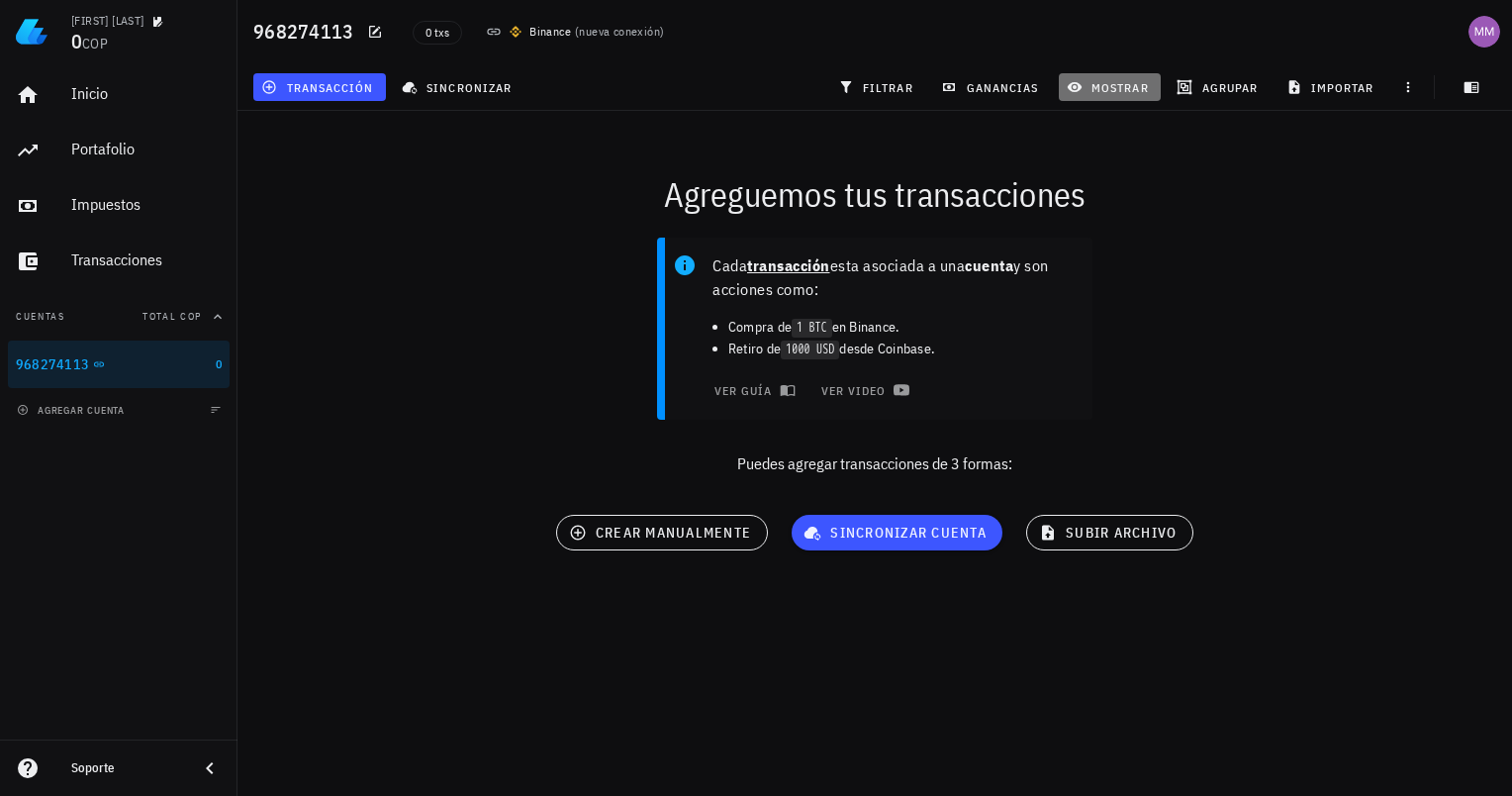 click on "mostrar" at bounding box center (1109, 87) 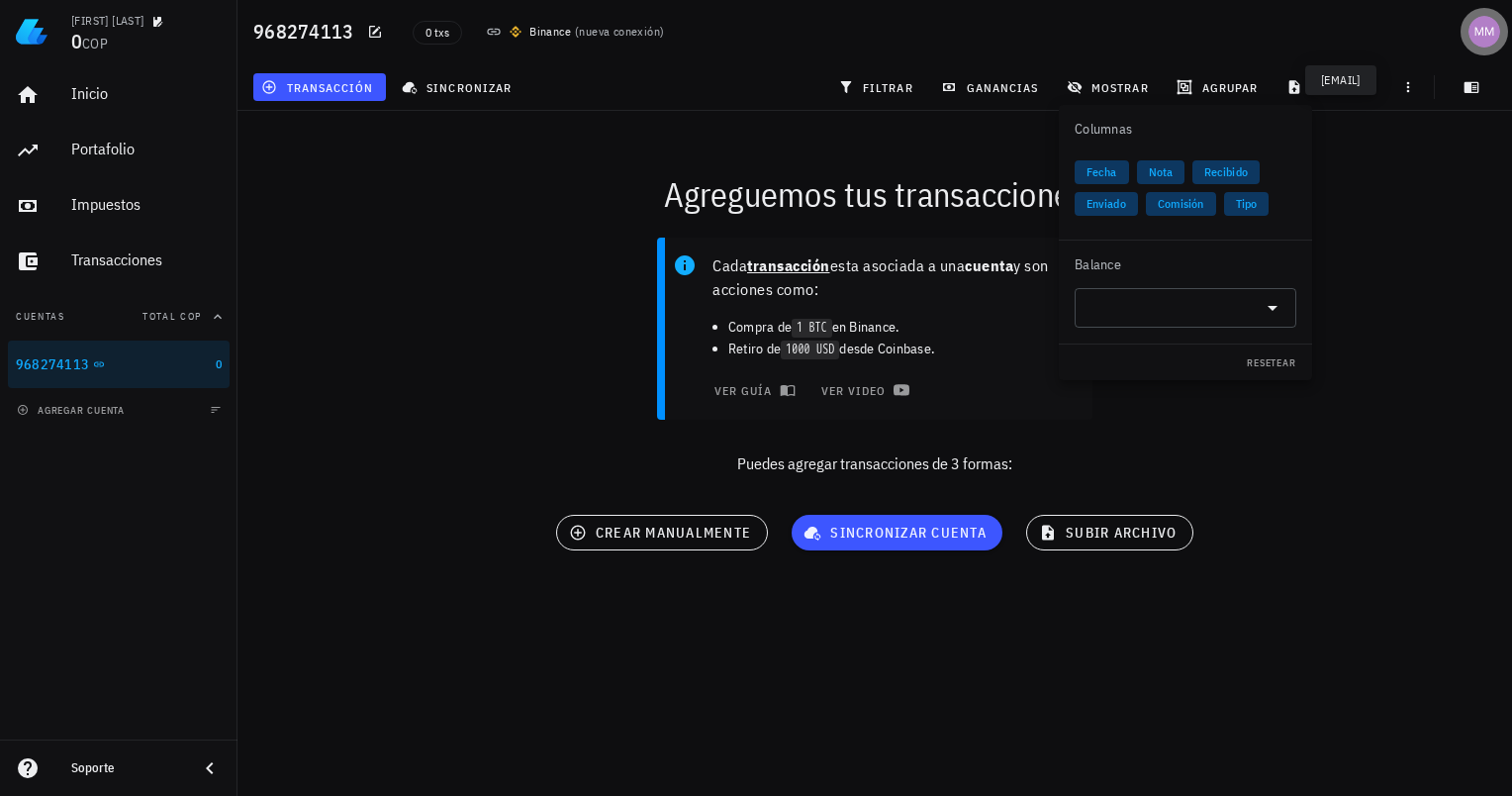 click at bounding box center (1484, 32) 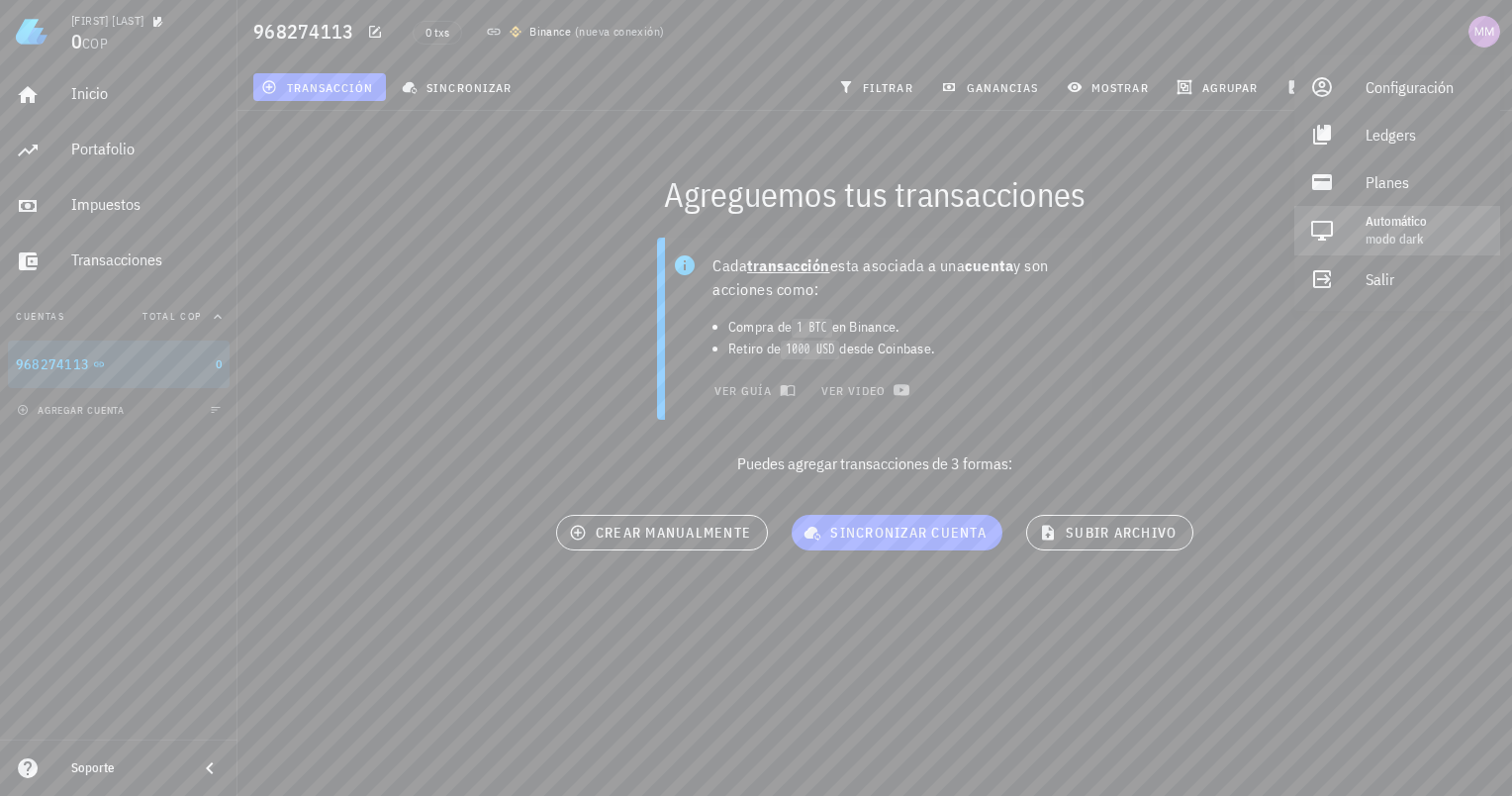 click on "modo
Dark" at bounding box center [1394, 239] 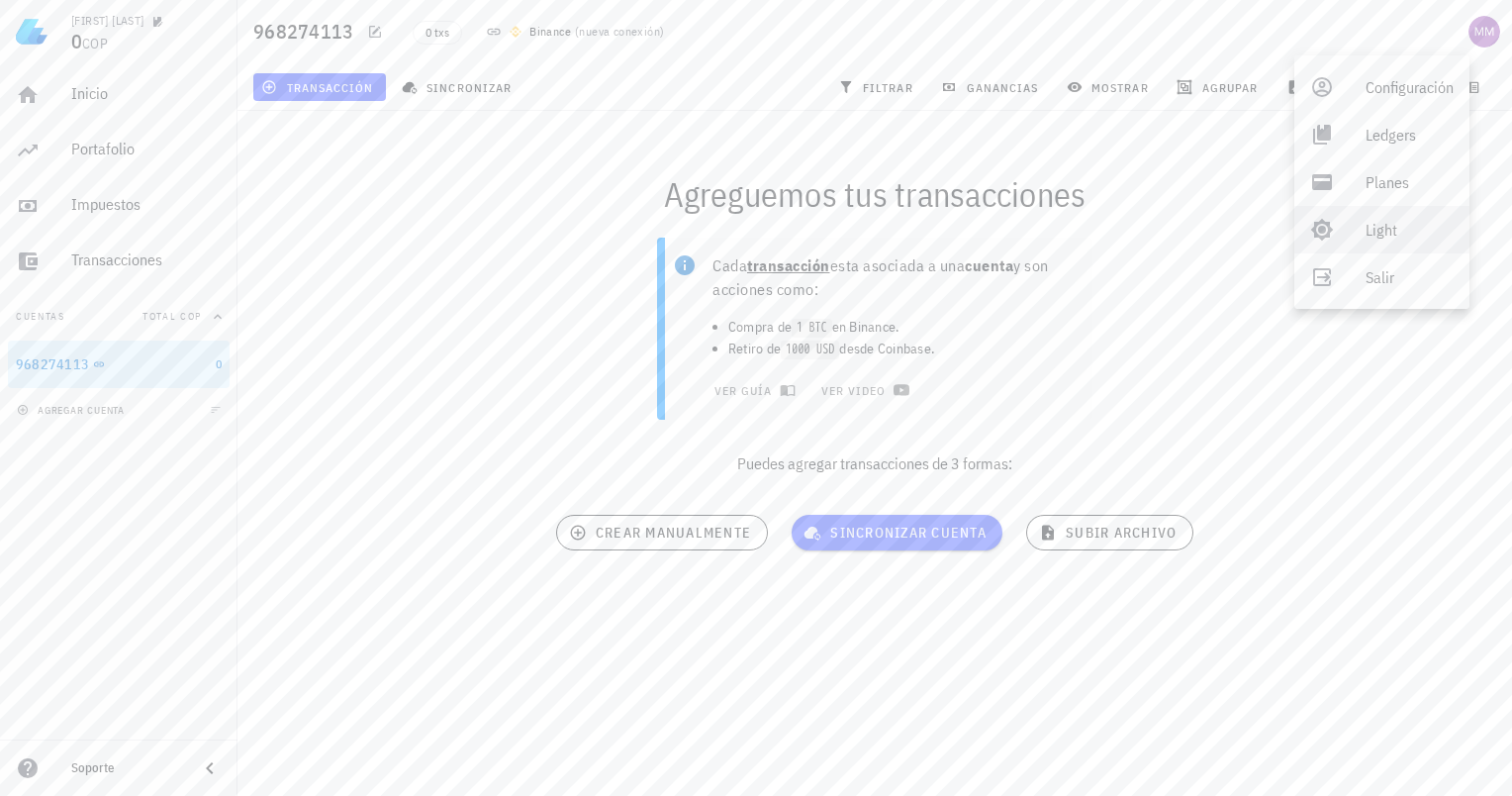 click on "Cada  transacción  esta asociada a una  cuenta  y son acciones como:
Compra de  1 BTC  en Binance.   Retiro de  1000 USD  desde Coinbase.
ver guía
ver video
Puedes agregar transacciones de 3 formas:" at bounding box center [875, 364] 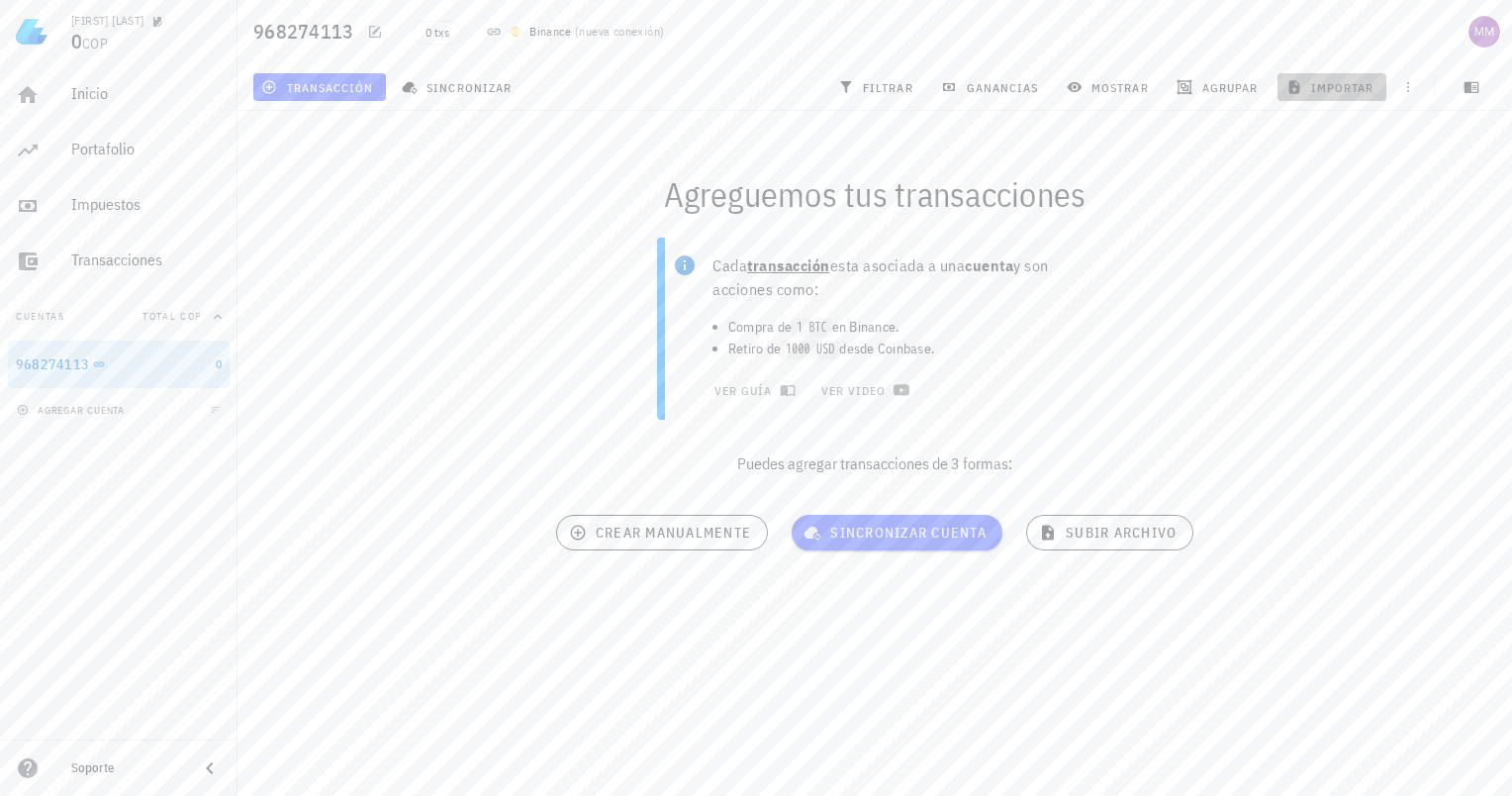 click 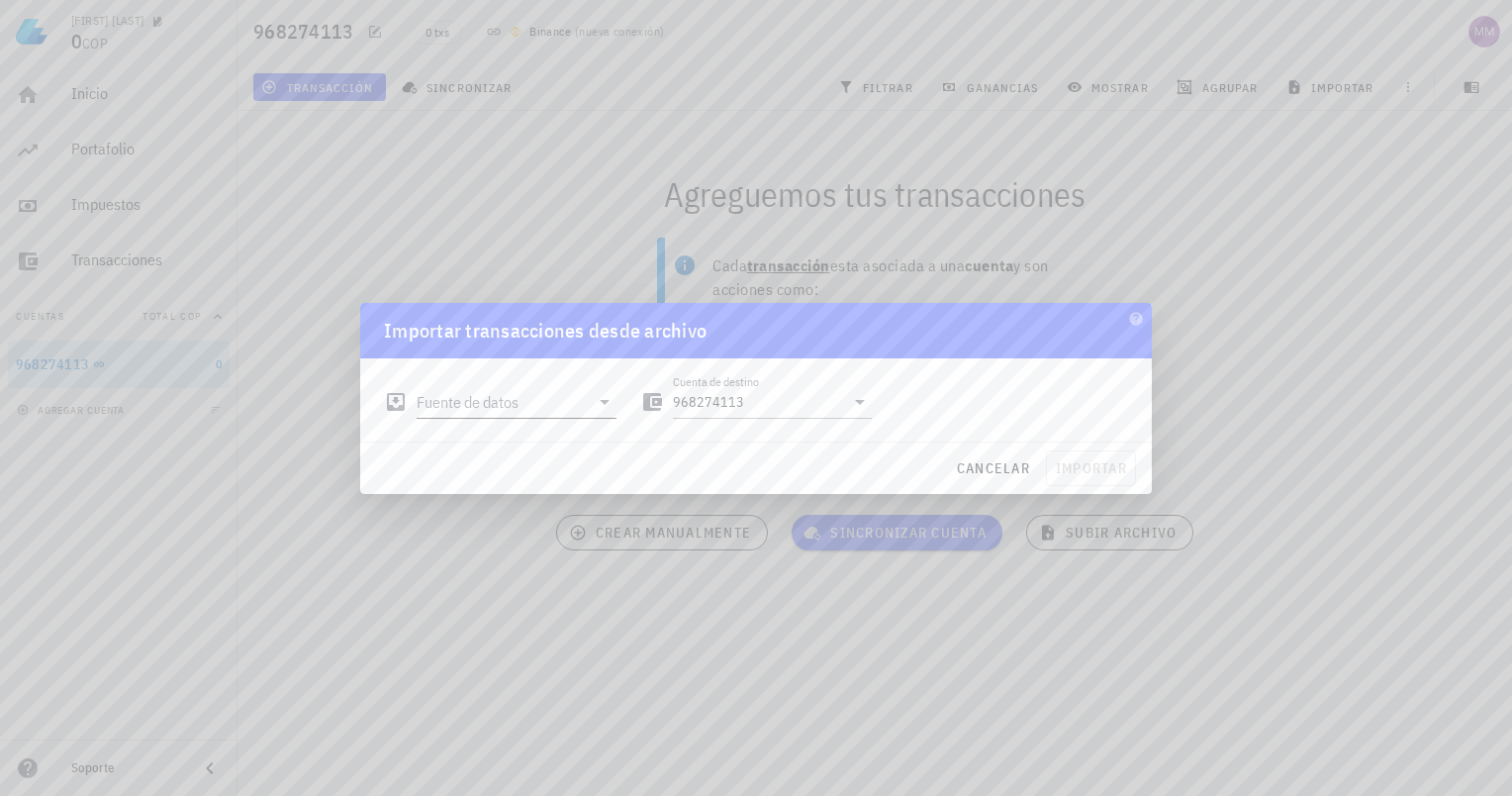 click 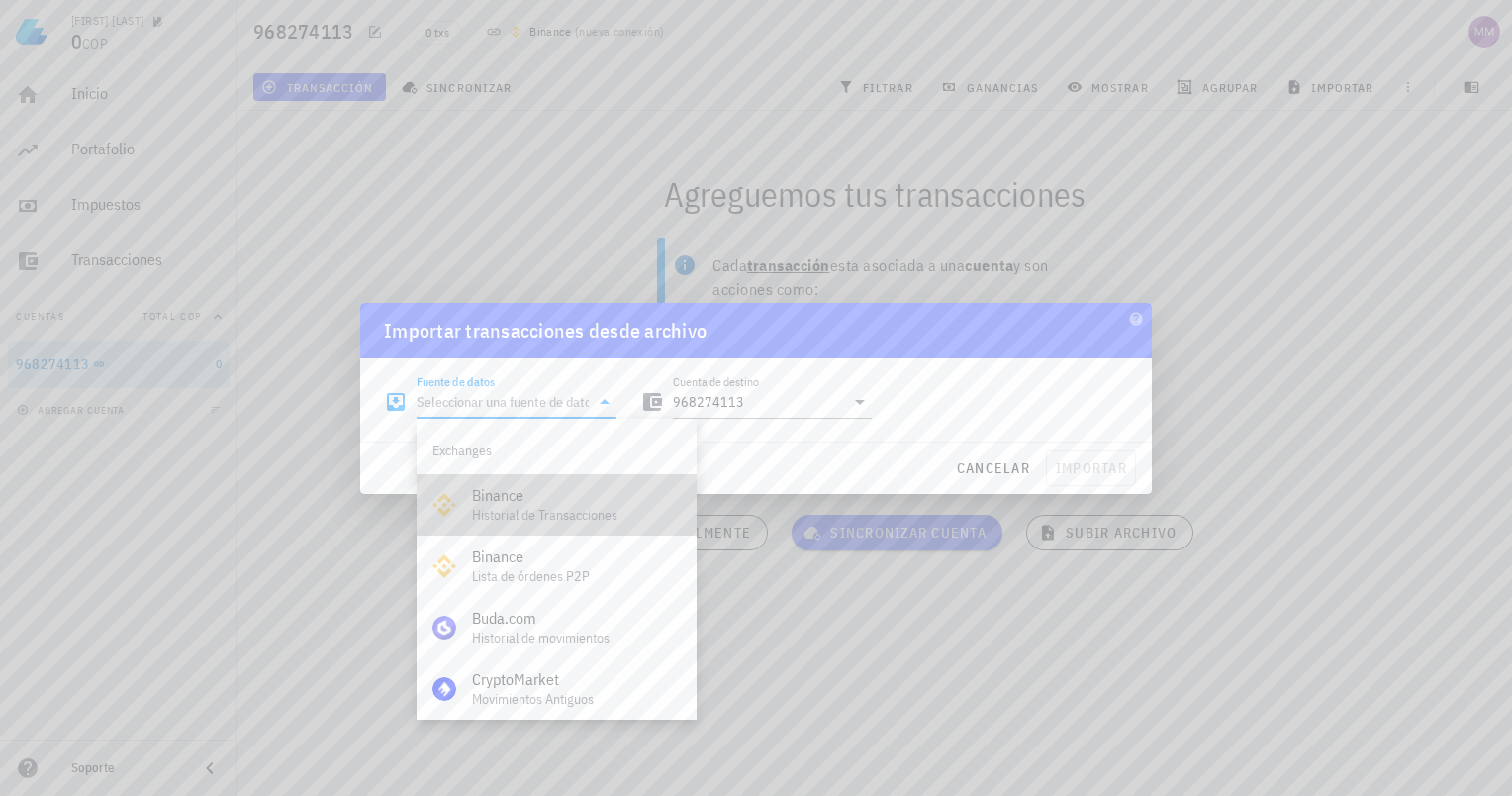 click on "Binance   Historial de Transacciones" at bounding box center [576, 505] 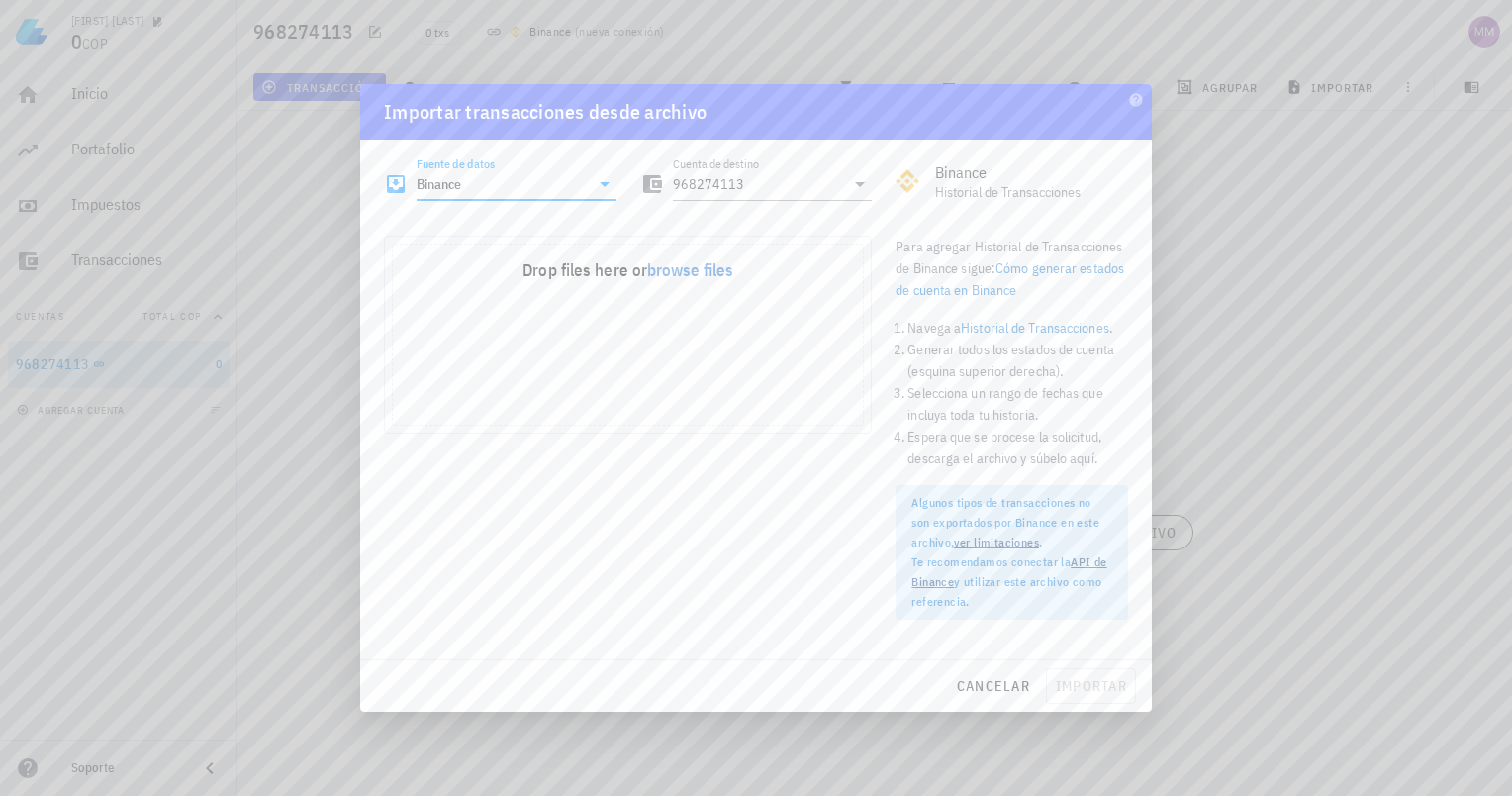 click at bounding box center (627, 356) 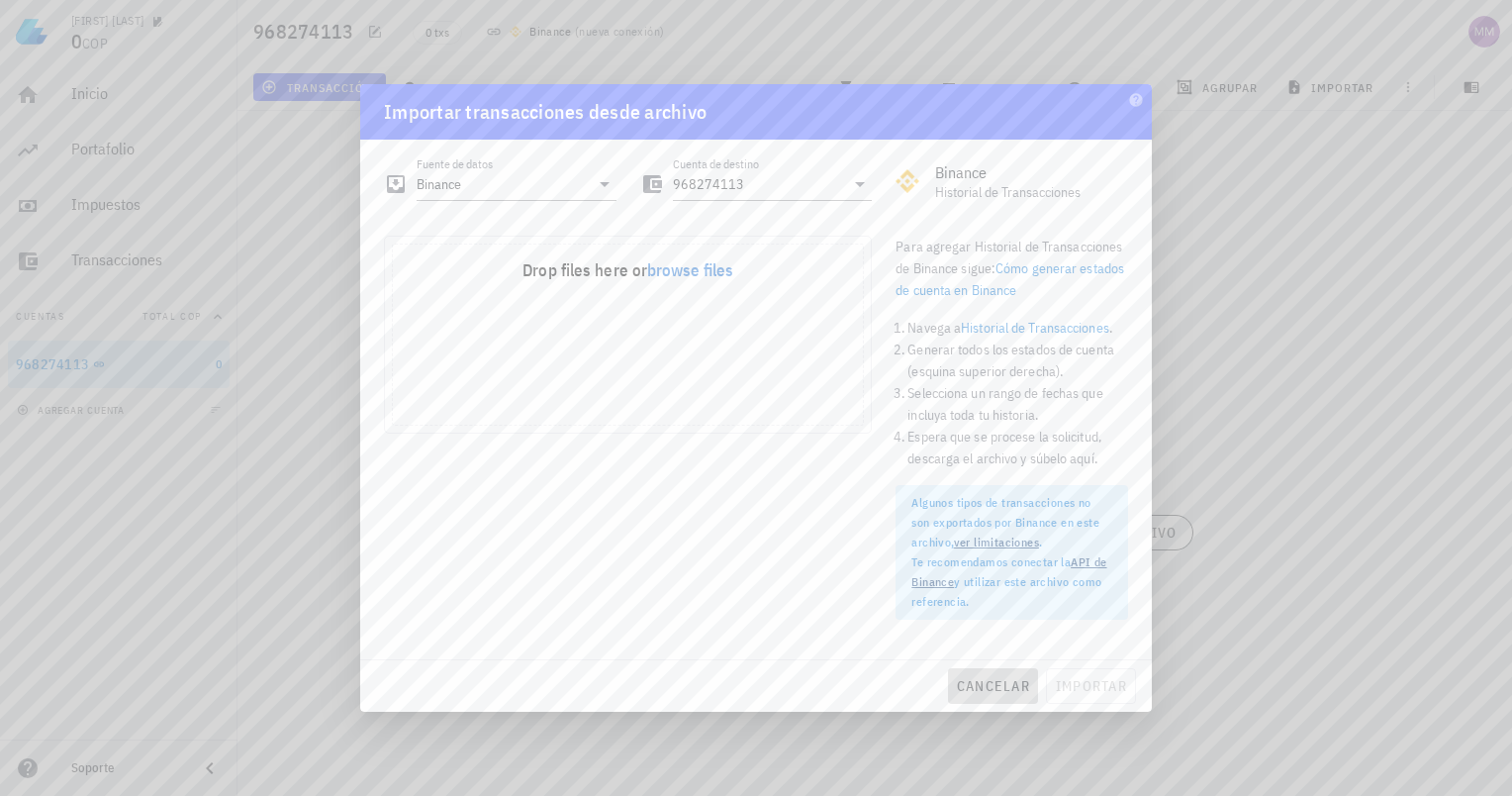 click on "cancelar" at bounding box center (992, 686) 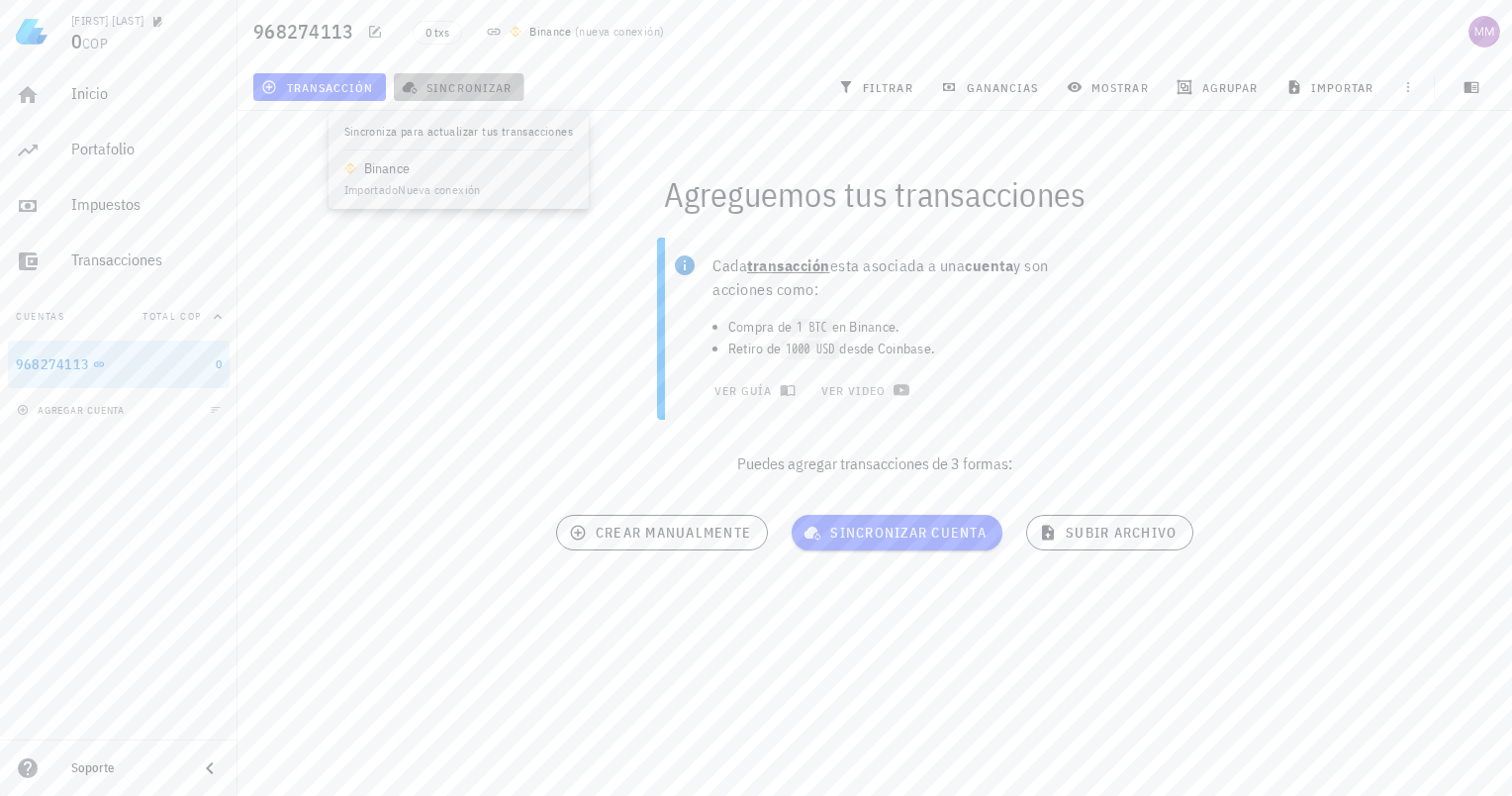 click on "sincronizar" at bounding box center (459, 87) 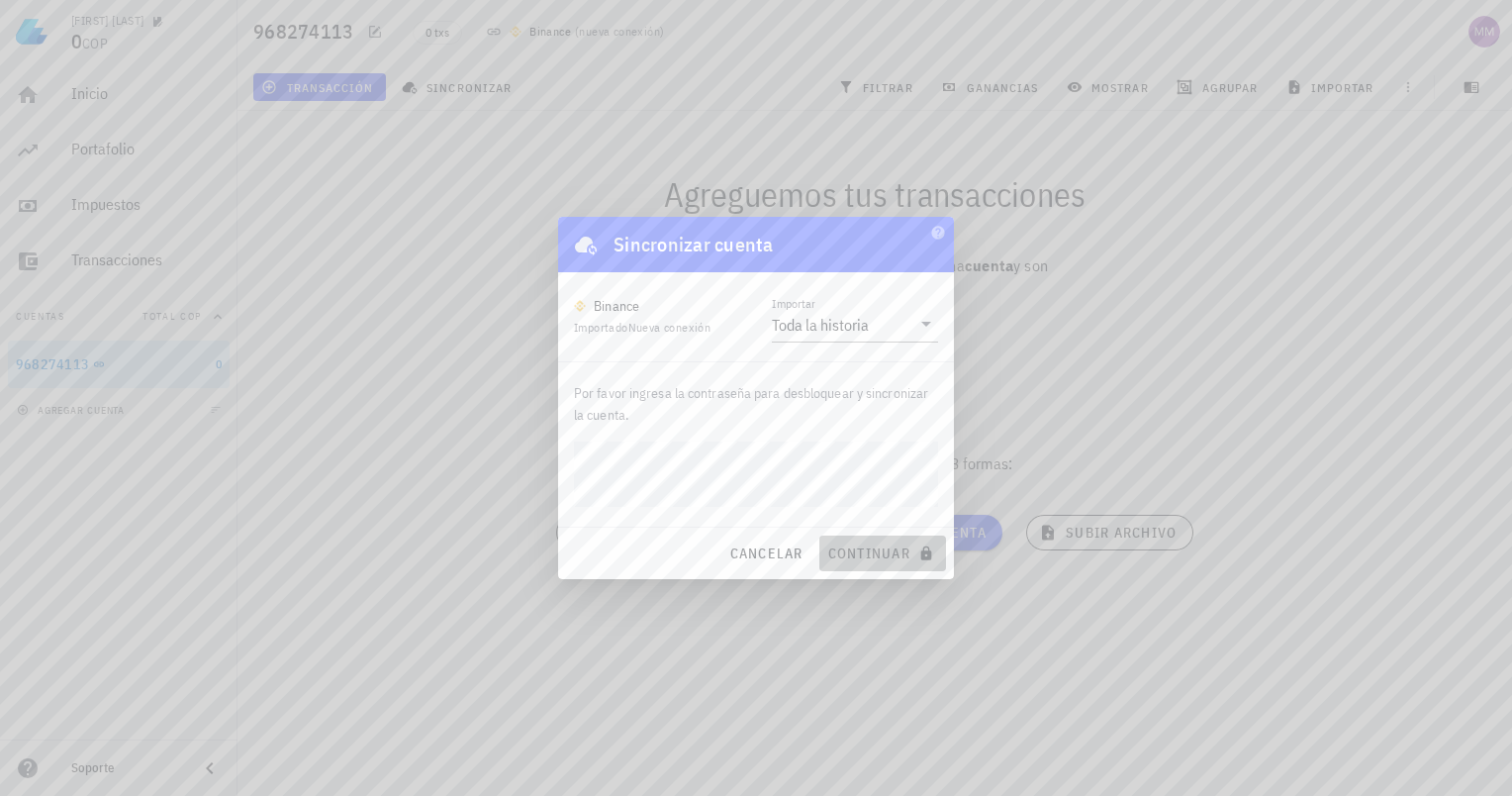 click on "continuar" at bounding box center (883, 553) 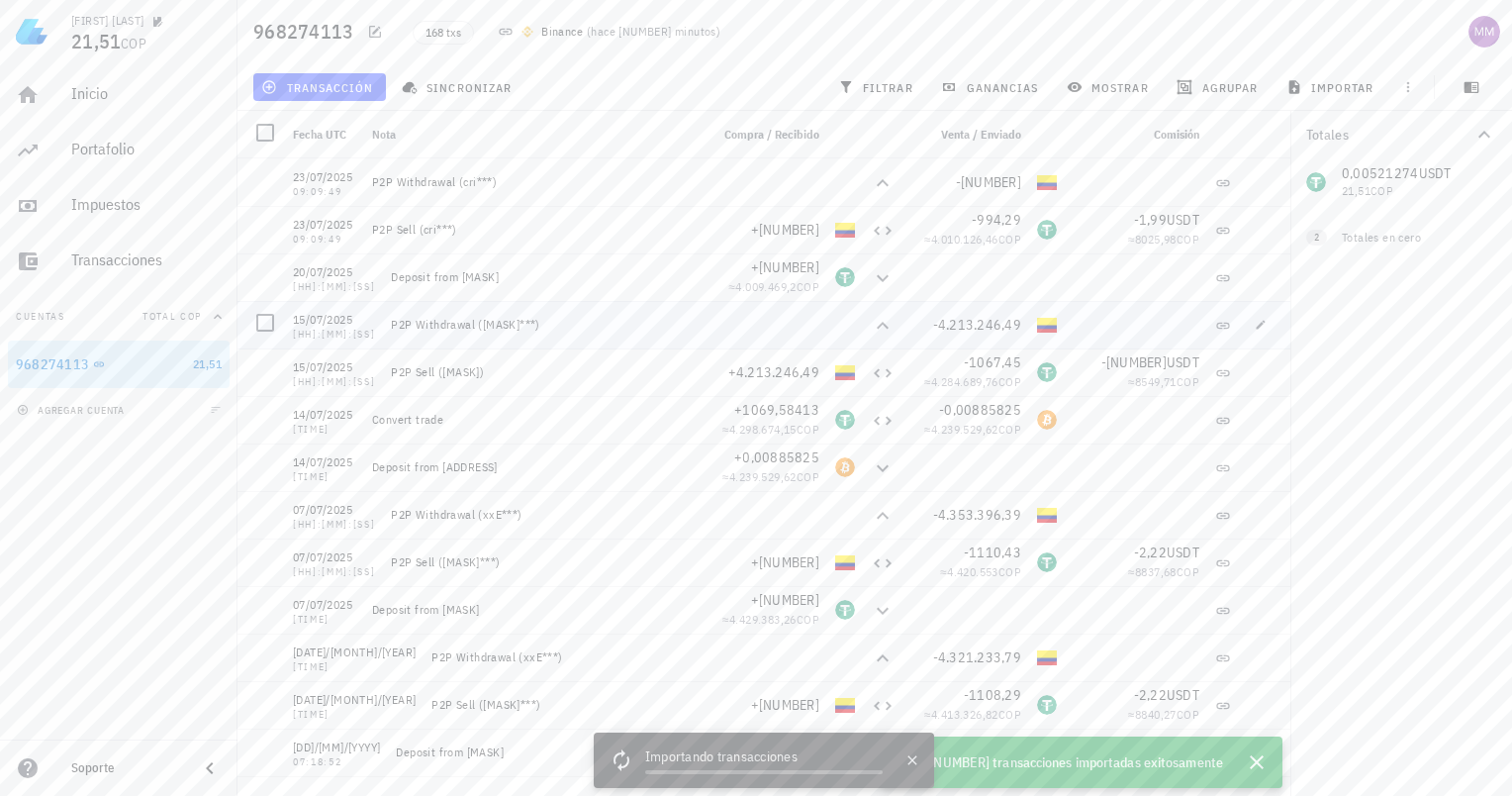 click on "[DATE]
[TIME]
P2P Withdrawal ([MASK])
-3.965.825,09
[DATE]
[TIME]
P2P Sell ([MASK])
+3.965.825,09       -994,29   ≈ 4.010.126,46  COP     -1,99  USDT   ≈ 8025,98  COP
[DATE]
[TIME]
Deposit from [MASK]
+996,27915   ≈ 4.009.469,2  COP
[DATE]
[TIME]
P2P Withdrawal ([MASK])
-4.213.246,49
[DATE]
[TIME]
P2P Sell ([MASK])
+4.213.246,49       -1067,45   ≈ 4.284.689,76  COP     -2,13  USDT   ≈ 8549,71  COP
[DATE]
[TIME]
Convert trade
+1069,58413   ≈ 4.298.674,15  COP     -0,00885825   ≈ 4.239.529,62  COP
[DATE]
[TIME]
Deposit from [MASK]
+0,00885825   ≈ 4.239.529,62  COP
[DATE]
[TIME]
P2P Withdrawal ([MASK])
-4.353.396,39" at bounding box center [764, 4150] 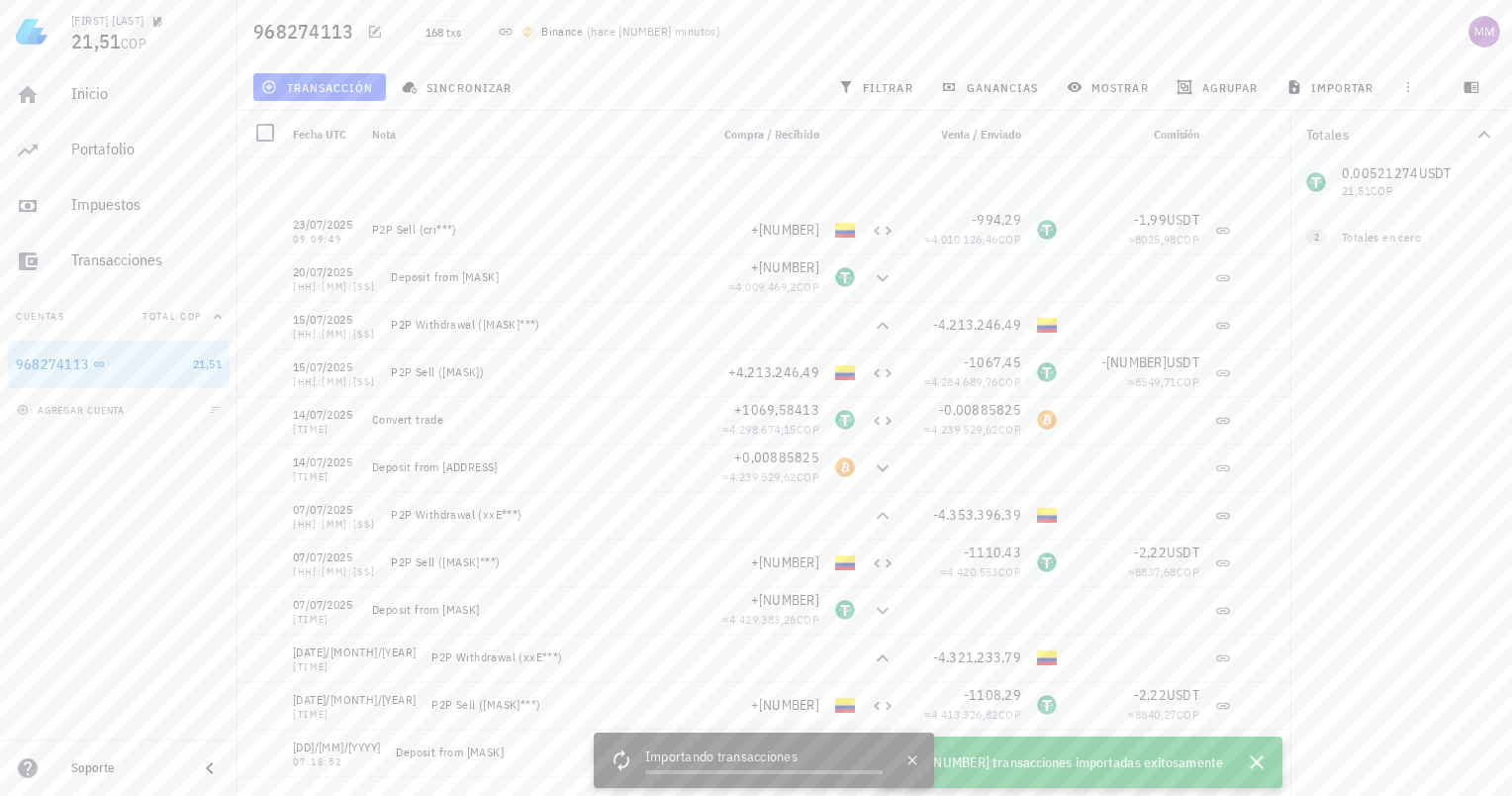scroll, scrollTop: 396, scrollLeft: 0, axis: vertical 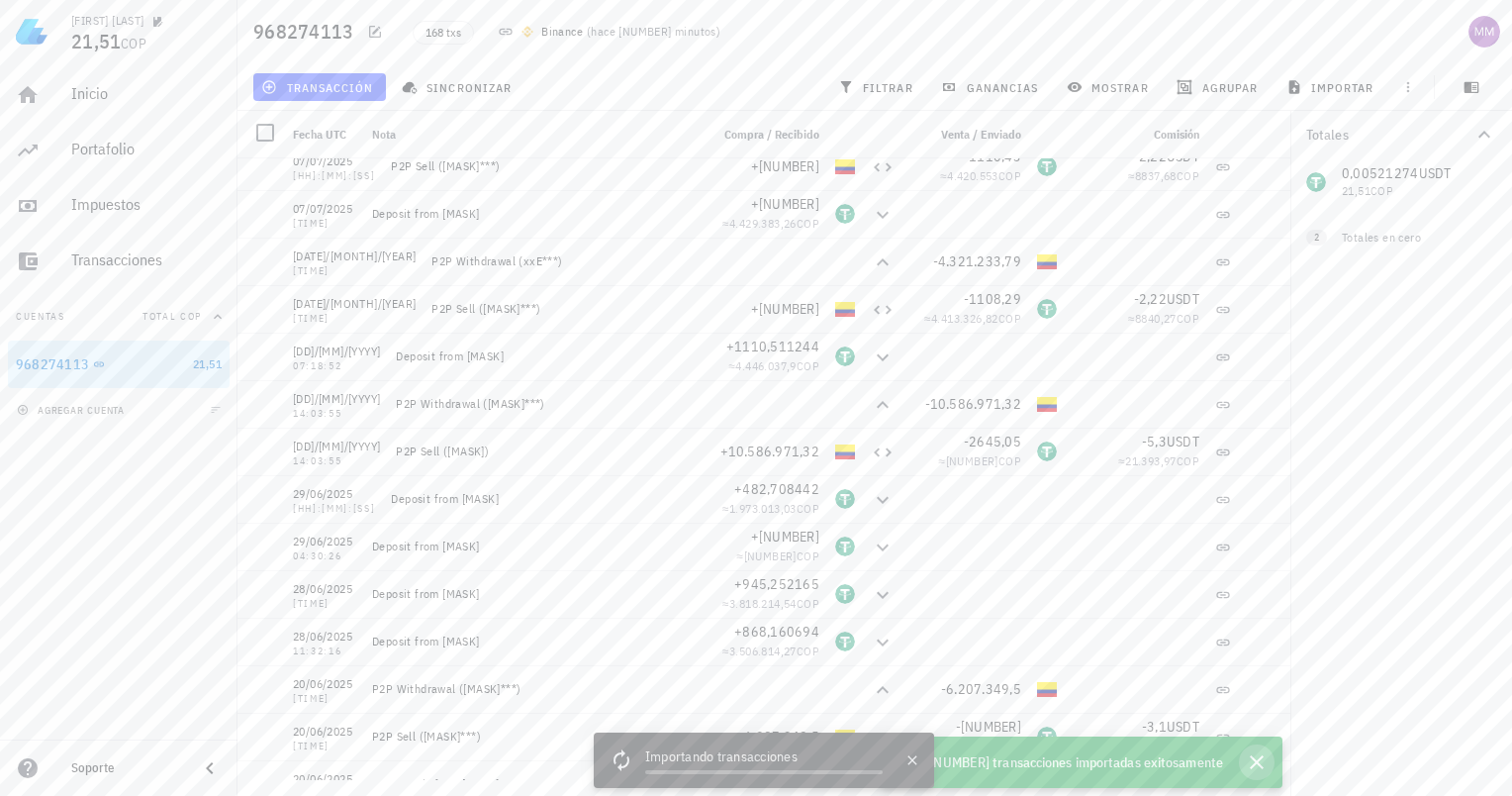 click 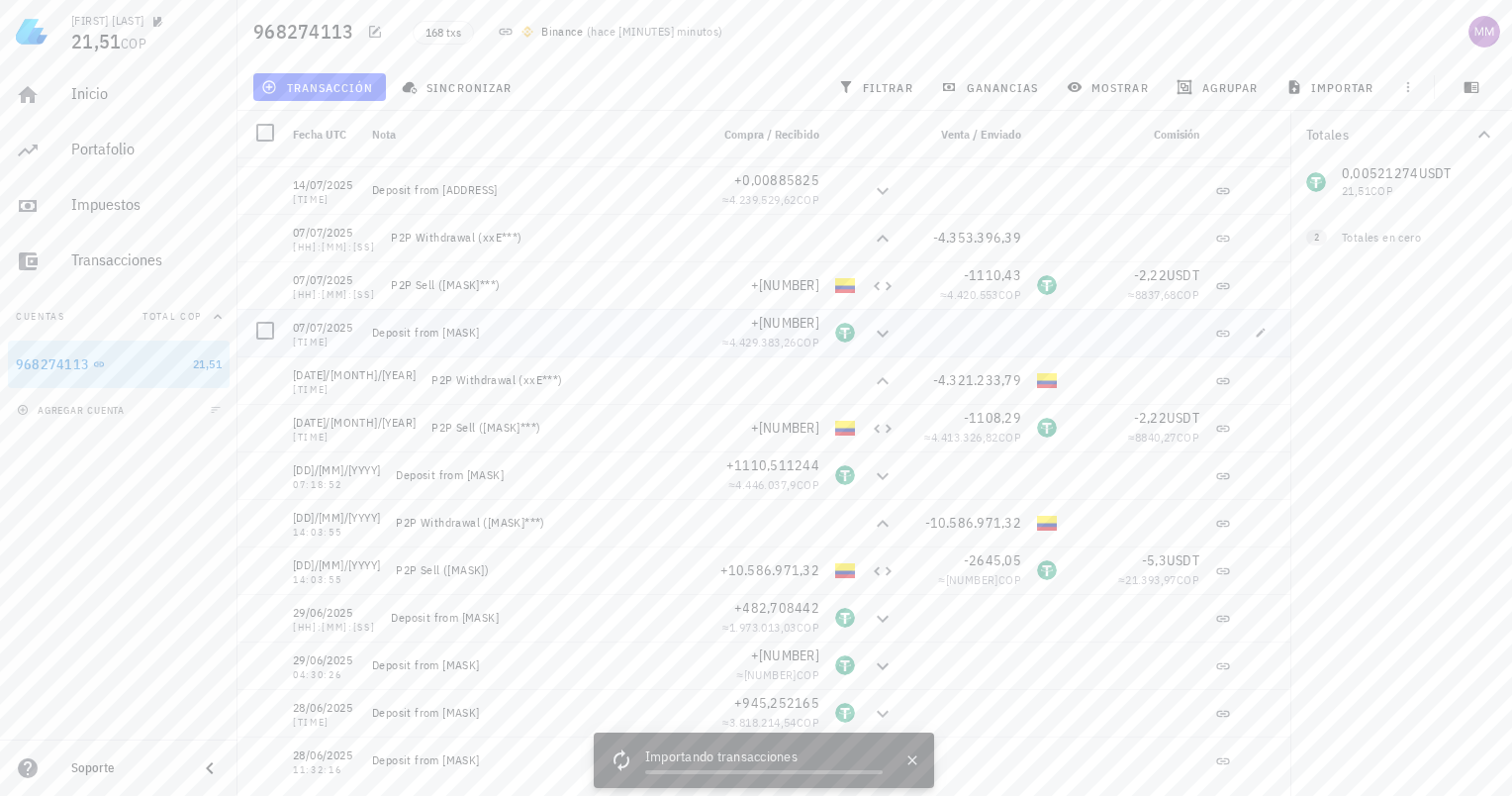 scroll, scrollTop: 0, scrollLeft: 0, axis: both 